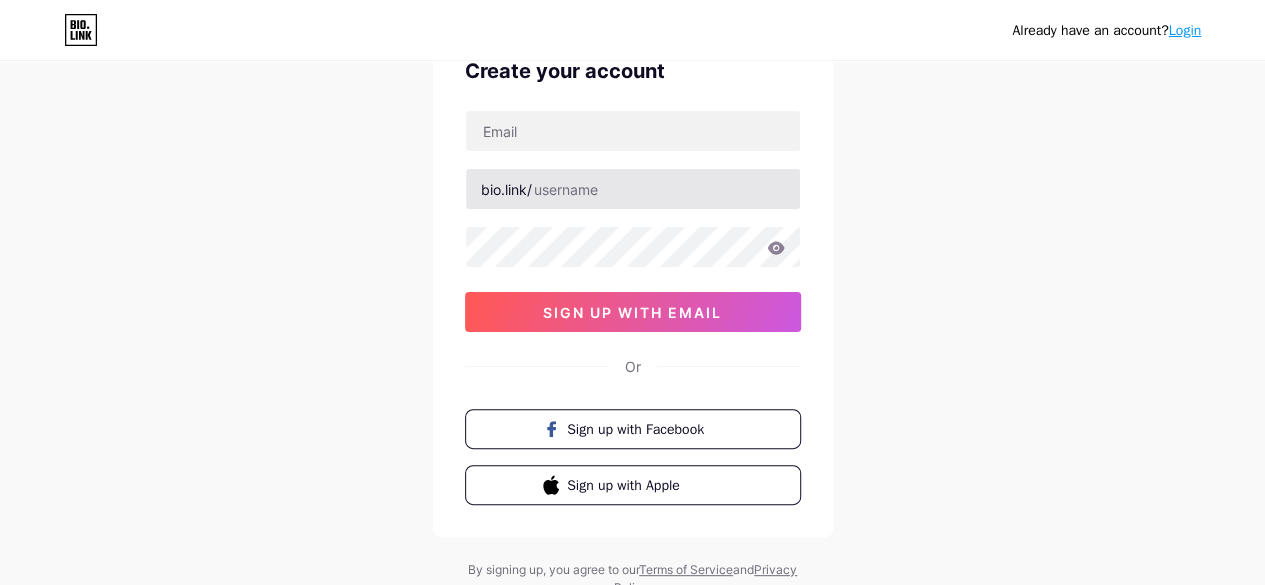 scroll, scrollTop: 0, scrollLeft: 0, axis: both 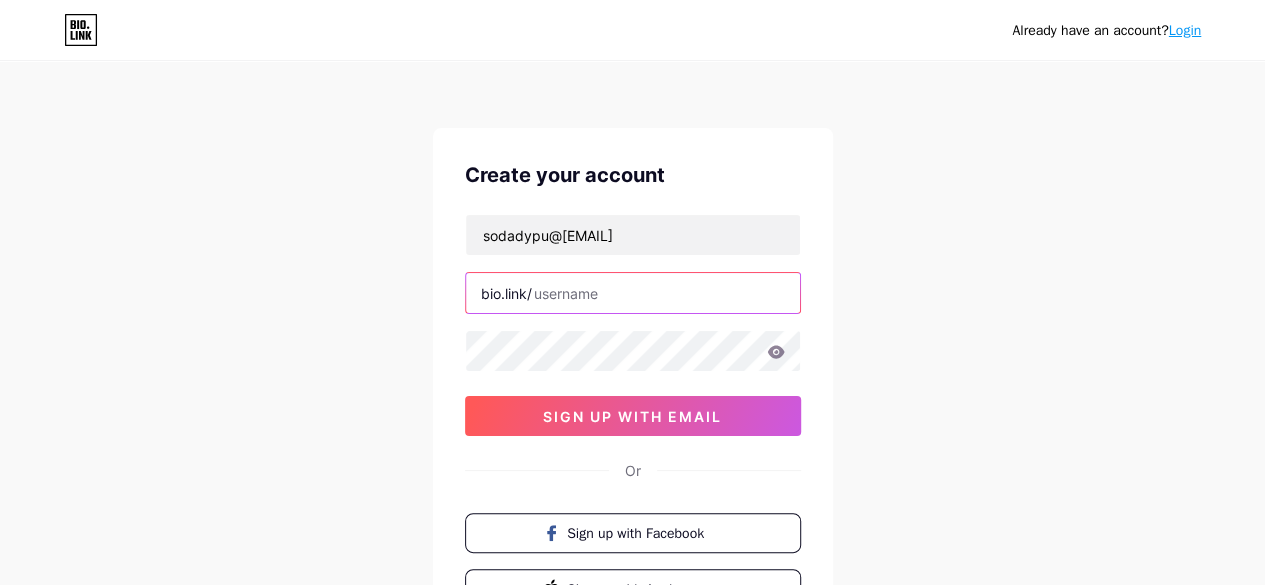 paste on "[USERNAME]" 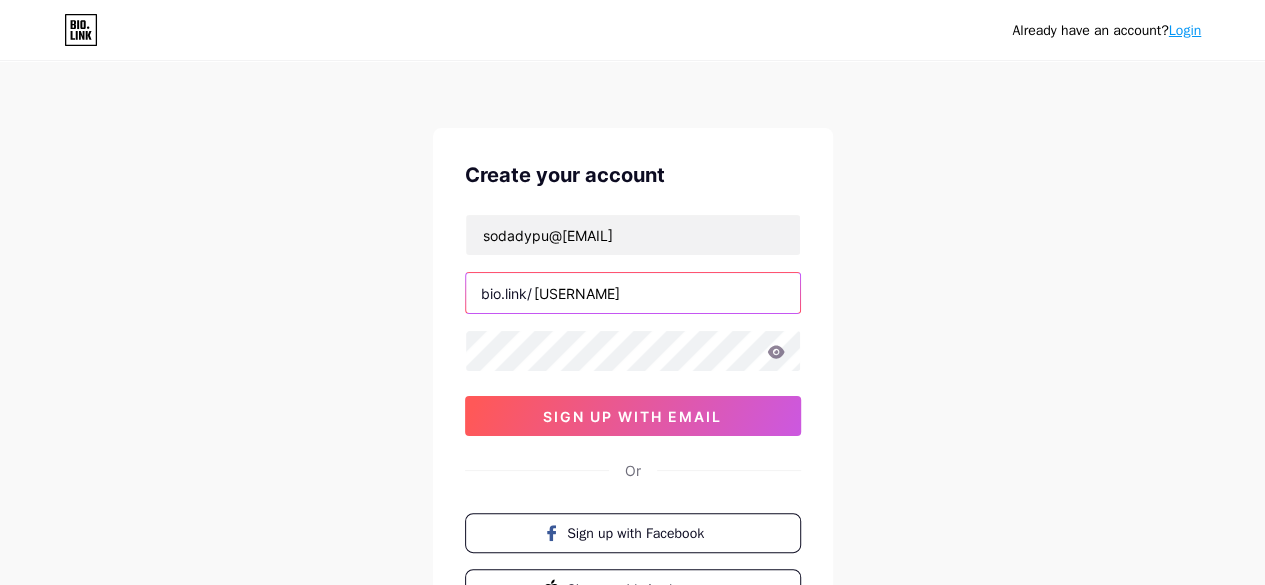 type on "[USERNAME]" 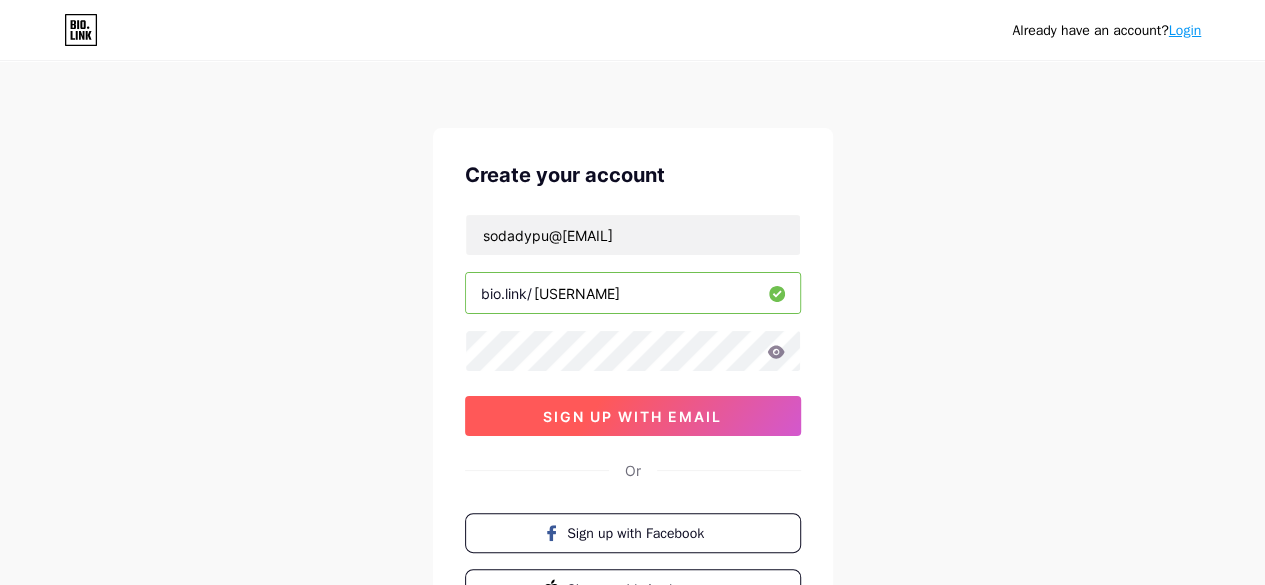 click on "sign up with email" at bounding box center (632, 416) 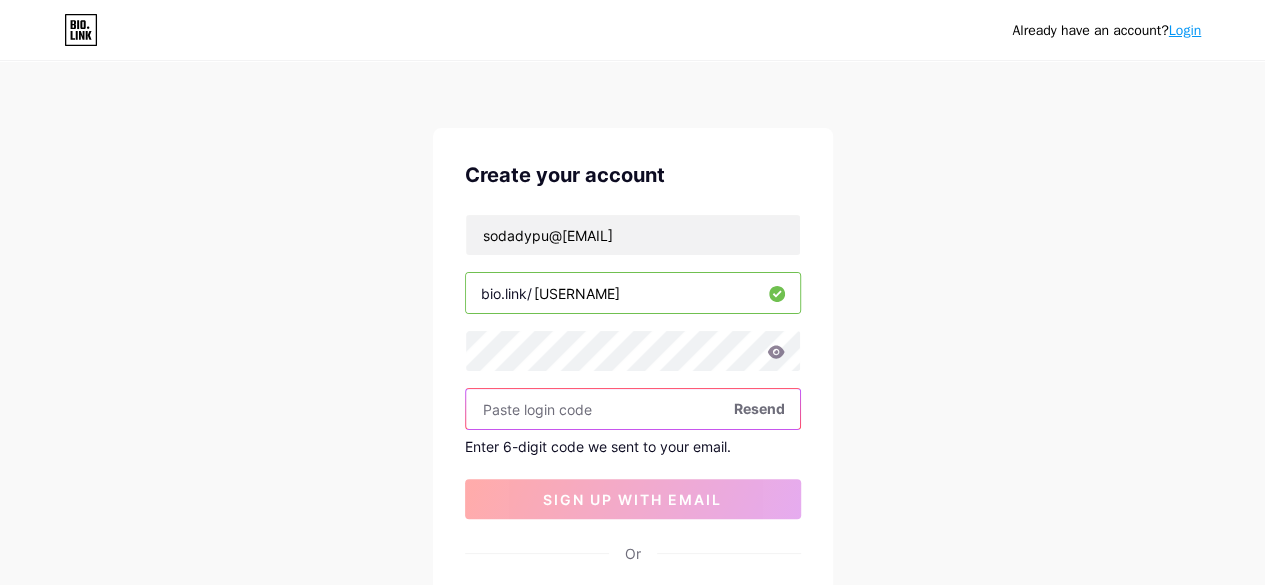 paste on "387829" 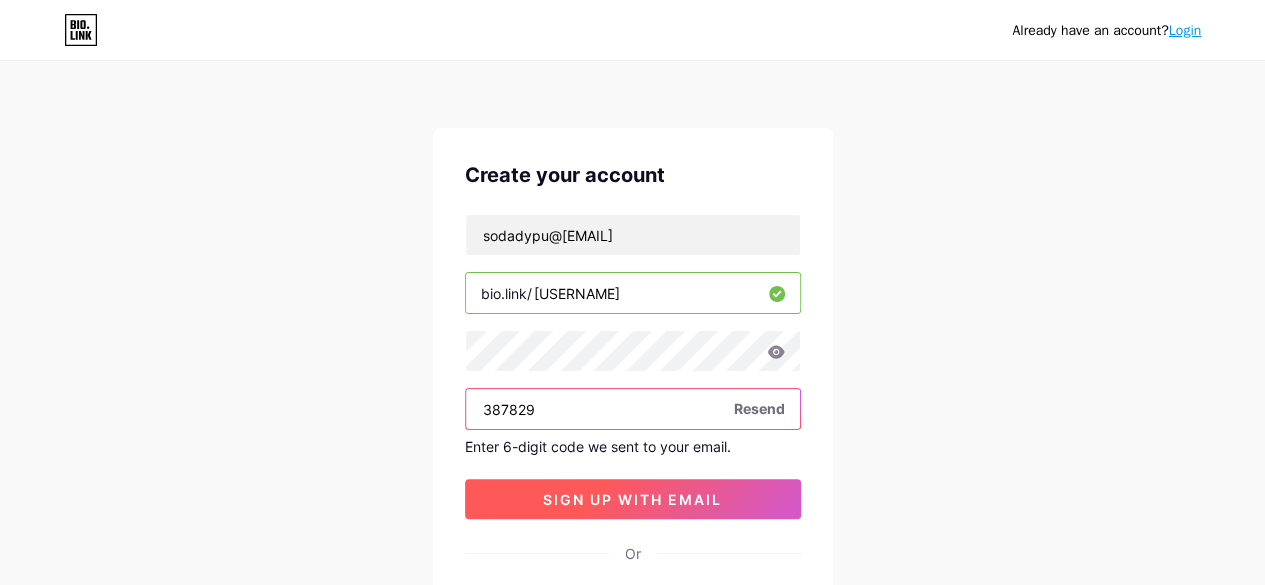 type on "387829" 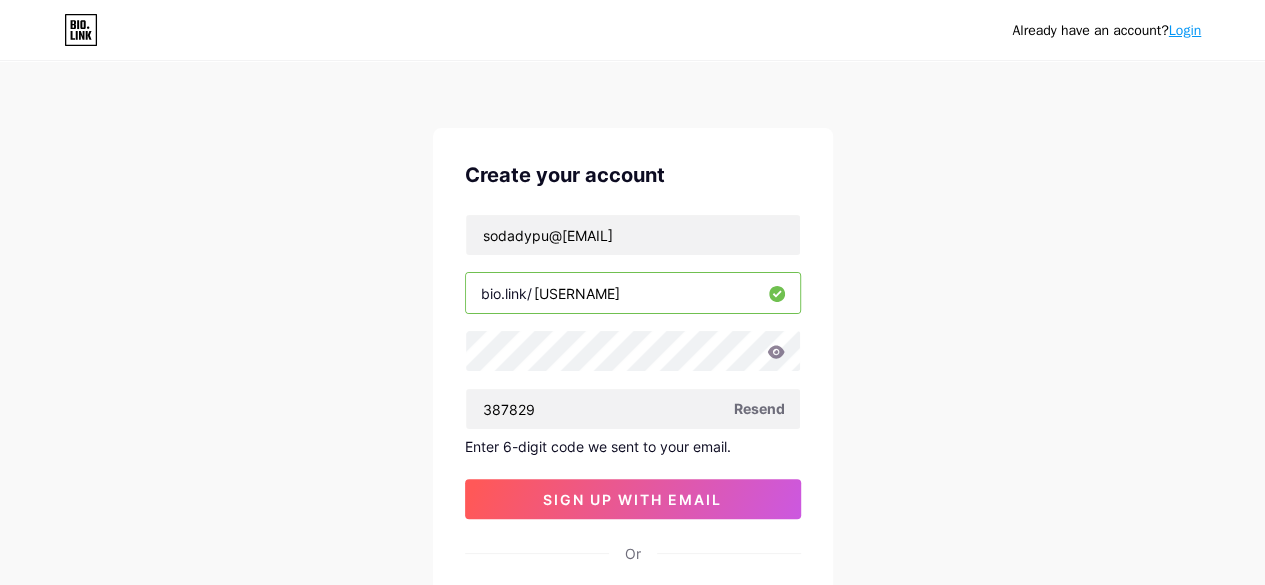 drag, startPoint x: 616, startPoint y: 485, endPoint x: 669, endPoint y: 449, distance: 64.070274 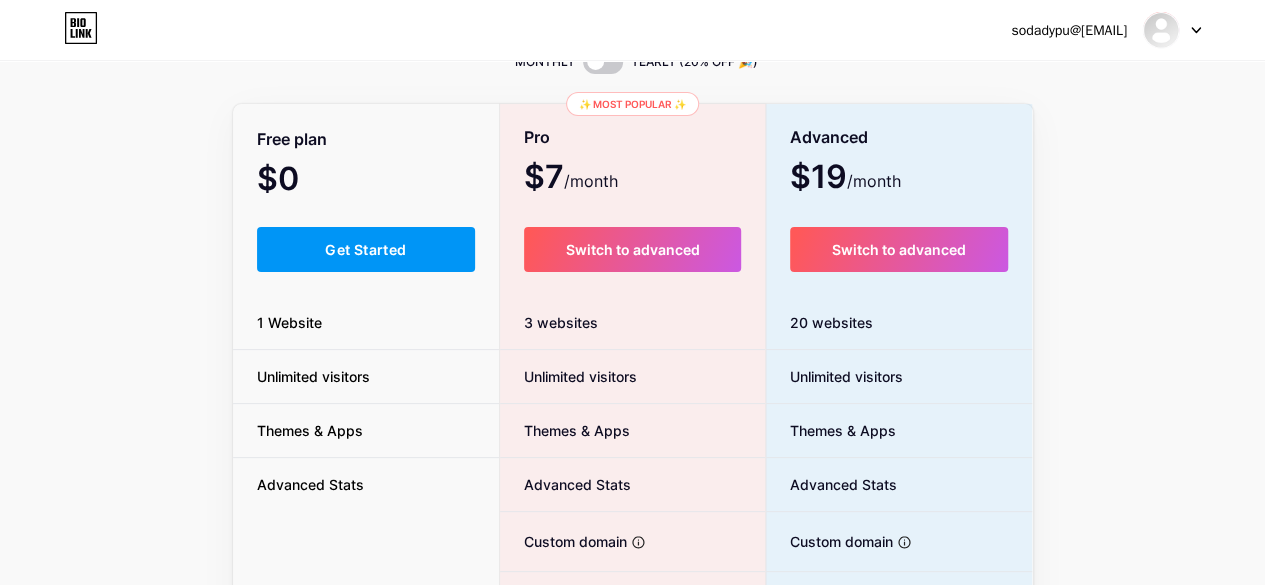scroll, scrollTop: 0, scrollLeft: 0, axis: both 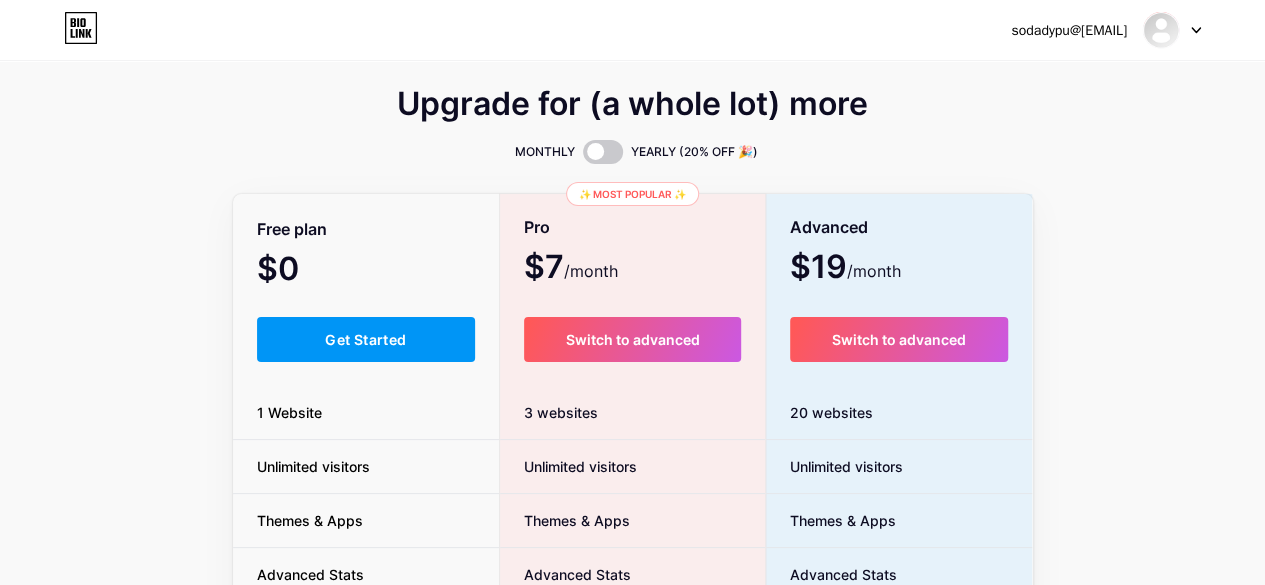 click on "Free plan   $0   /month   Get Started     1 Website Unlimited visitors Themes & Apps Advanced Stats" at bounding box center [366, 549] 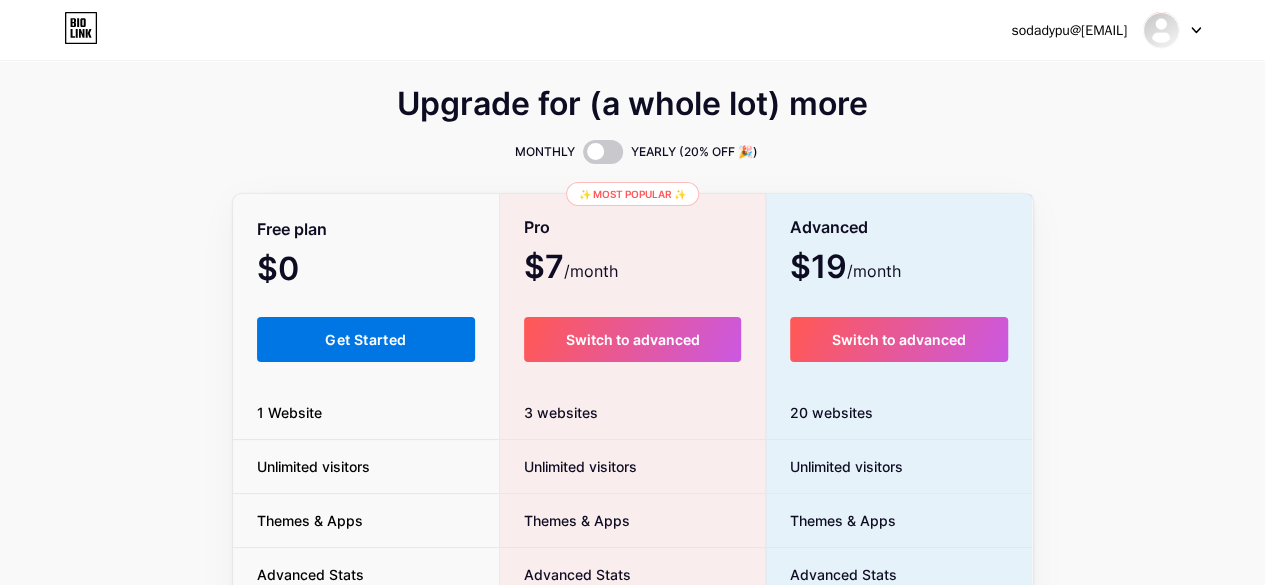 click on "Get Started" at bounding box center [365, 339] 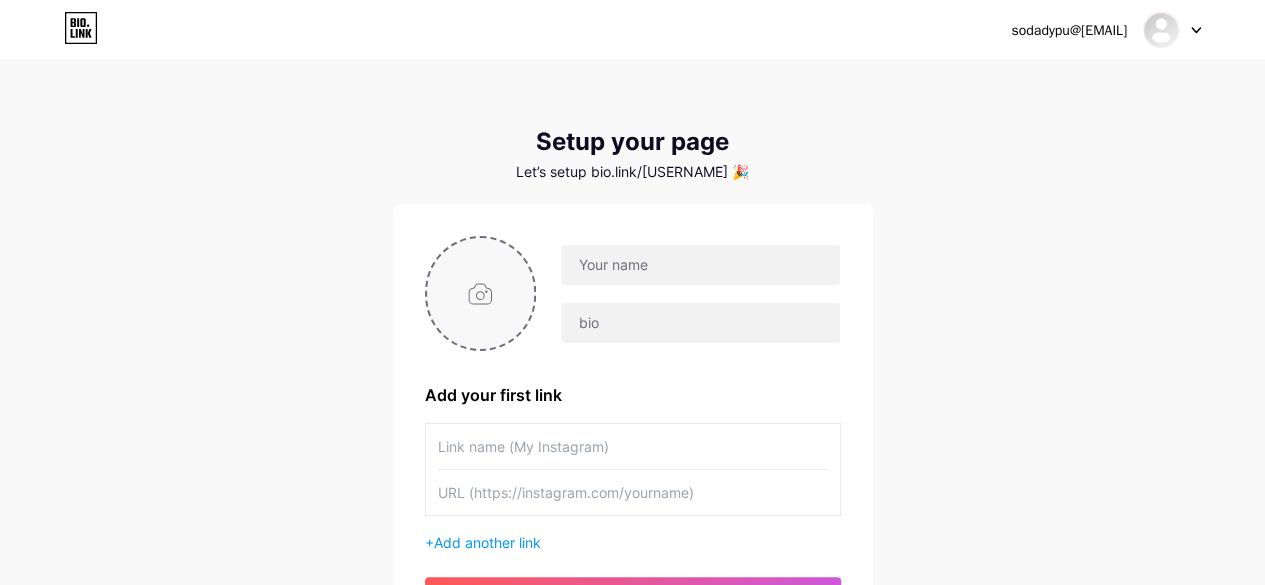 click at bounding box center [481, 293] 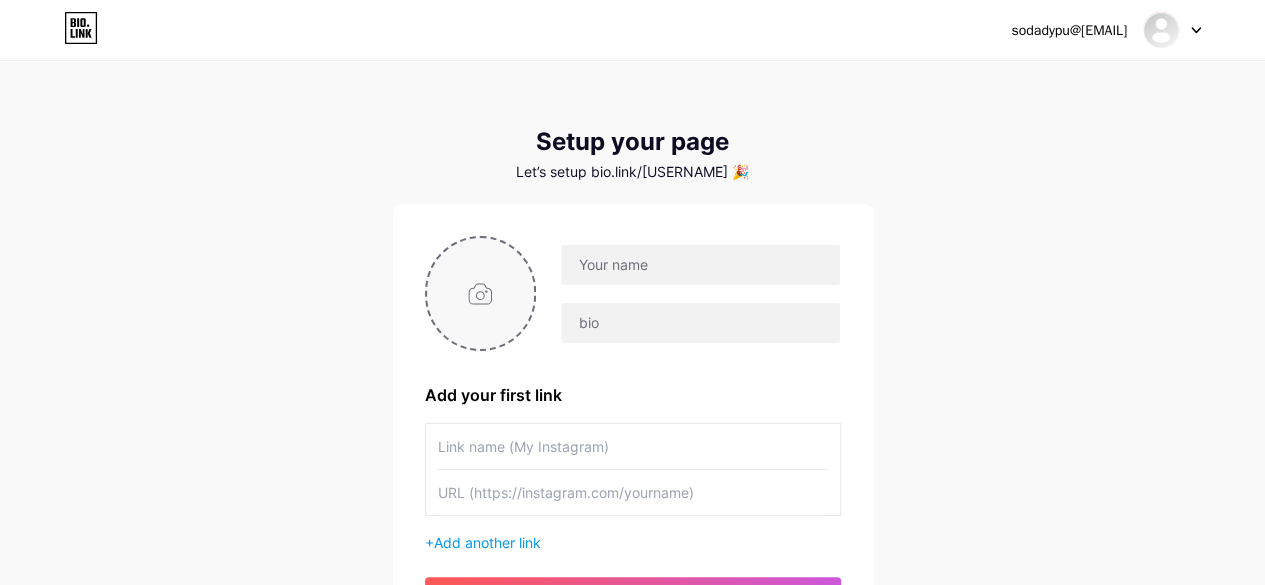 type on "C:\fakepath\SOD-Logo.png" 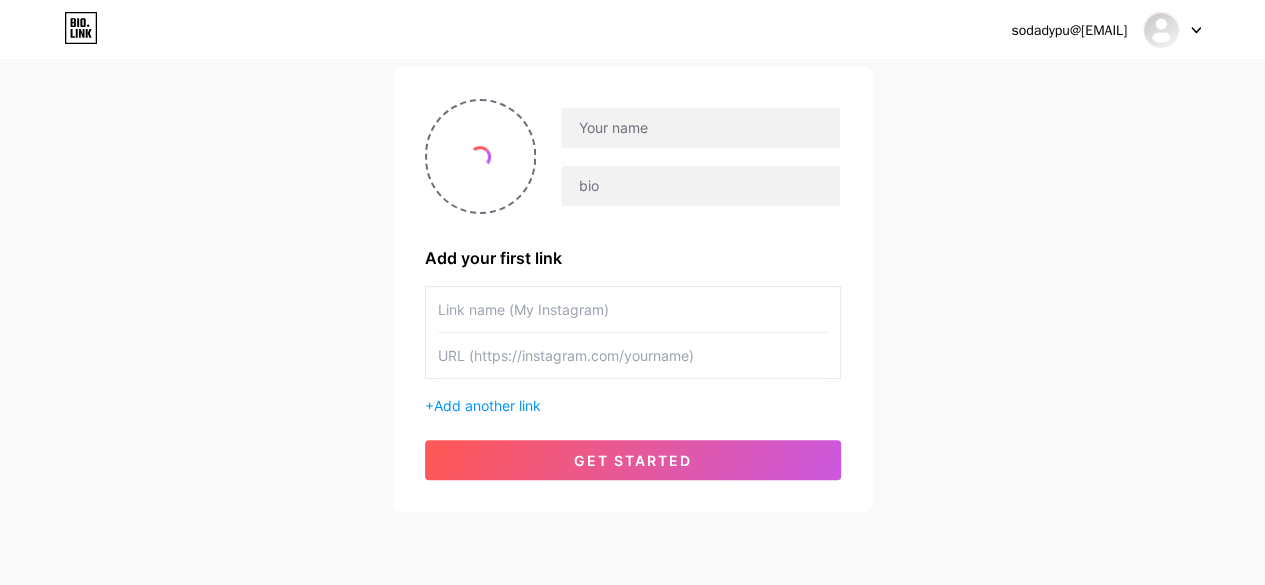 scroll, scrollTop: 106, scrollLeft: 0, axis: vertical 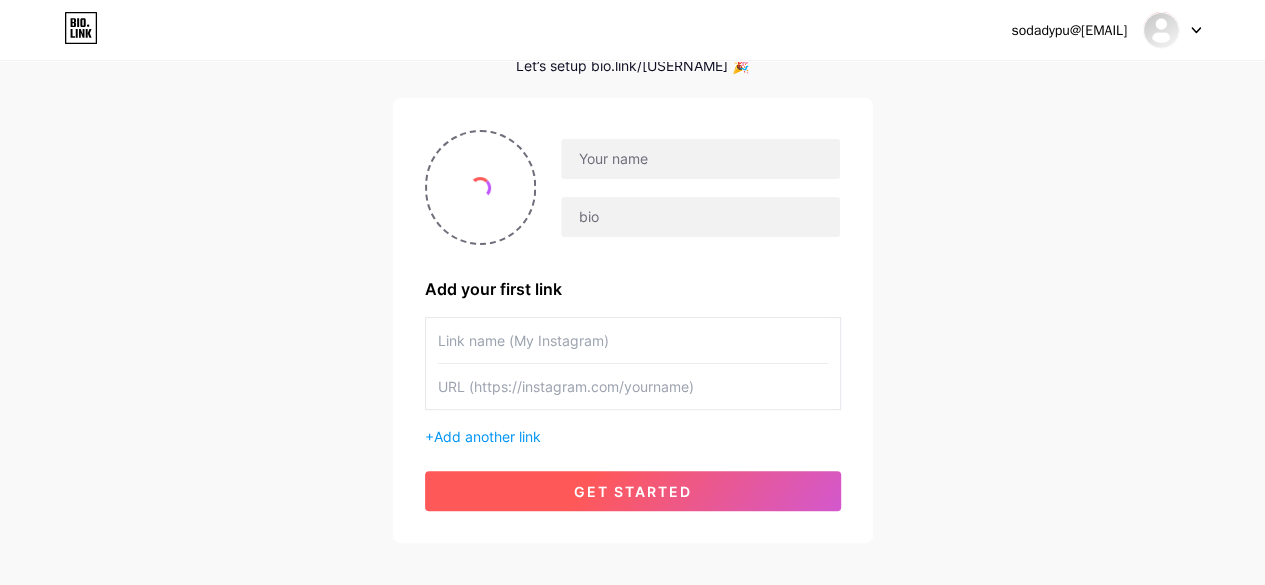 click on "get started" at bounding box center [633, 491] 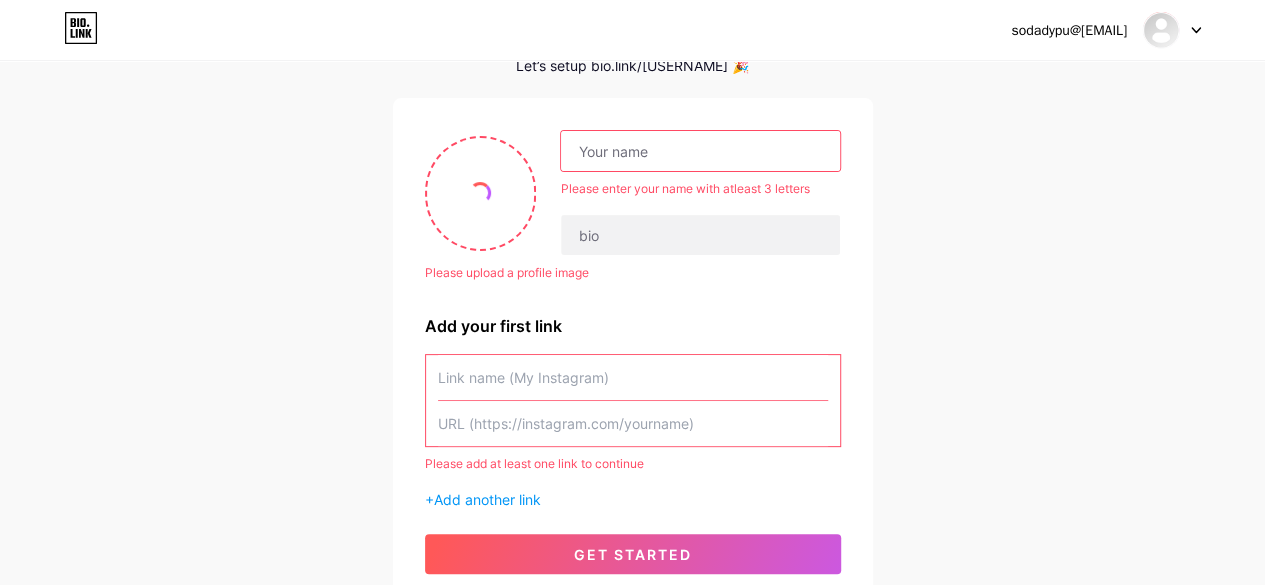 click at bounding box center [633, 377] 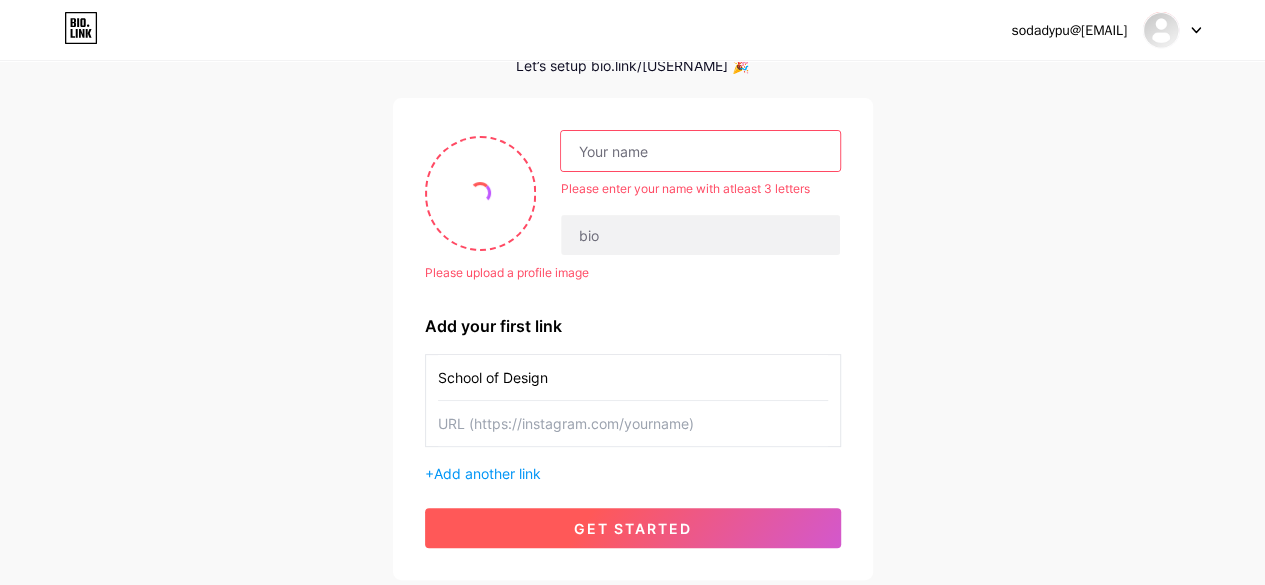 type on "School of Design" 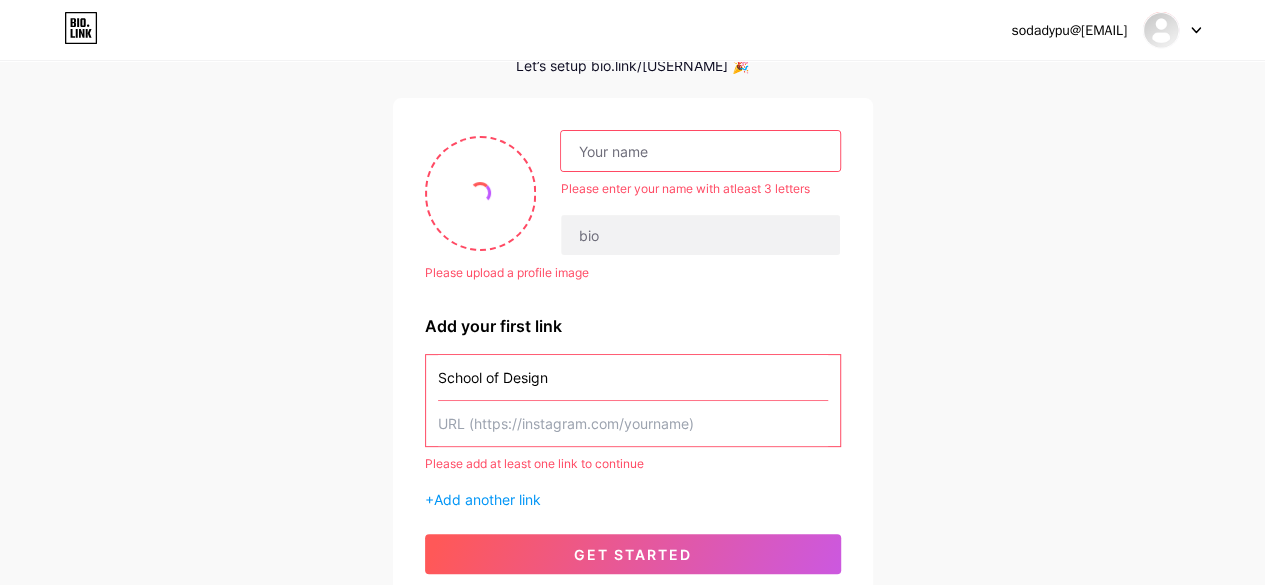 click at bounding box center [700, 151] 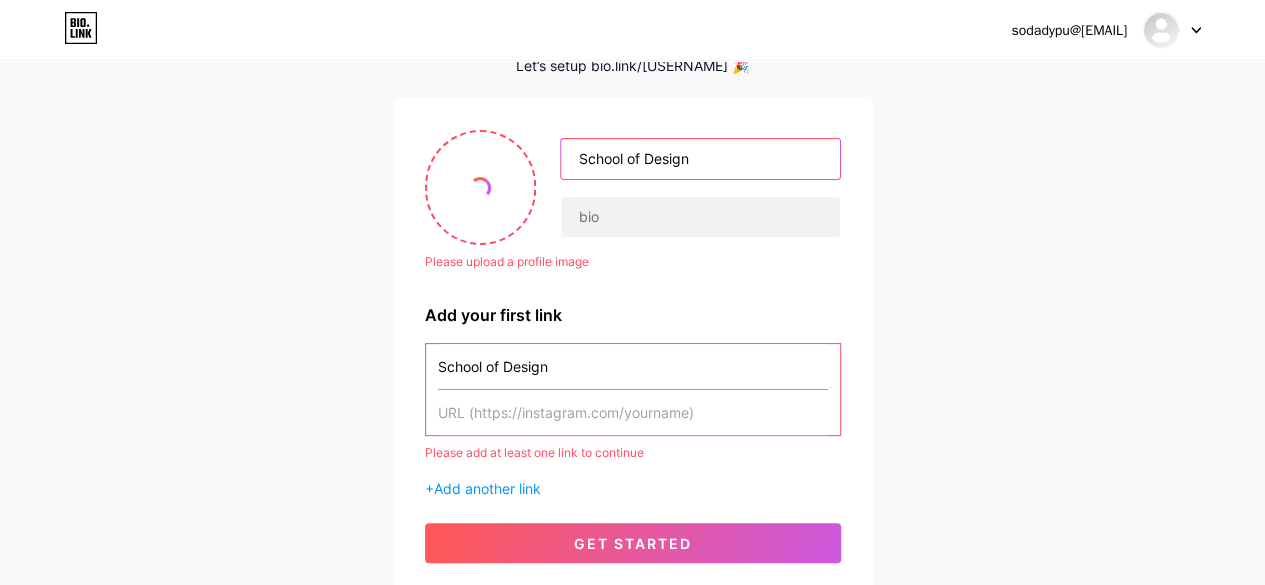 type on "School of Design" 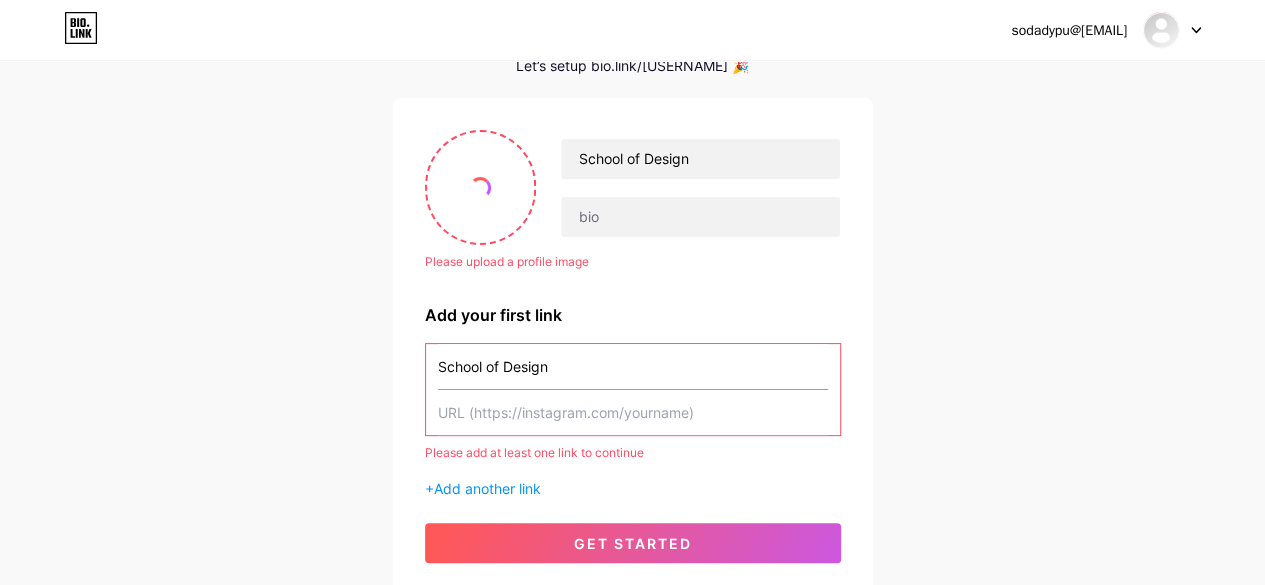 click at bounding box center (633, 366) 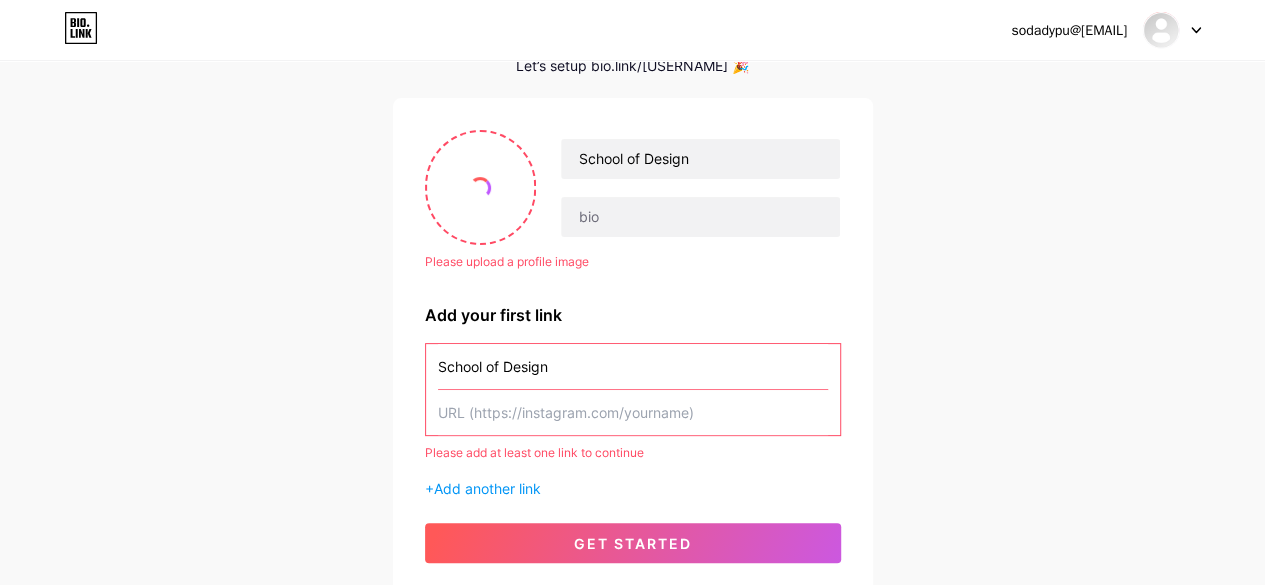 click on "School of Design" at bounding box center [633, 366] 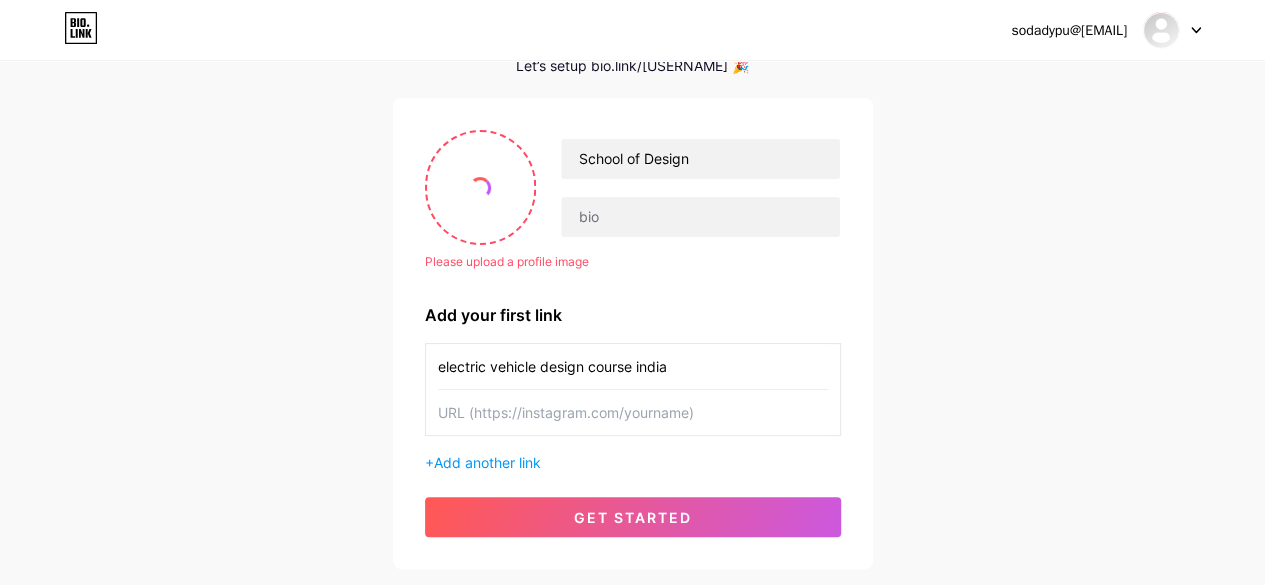 type on "electric vehicle design course india" 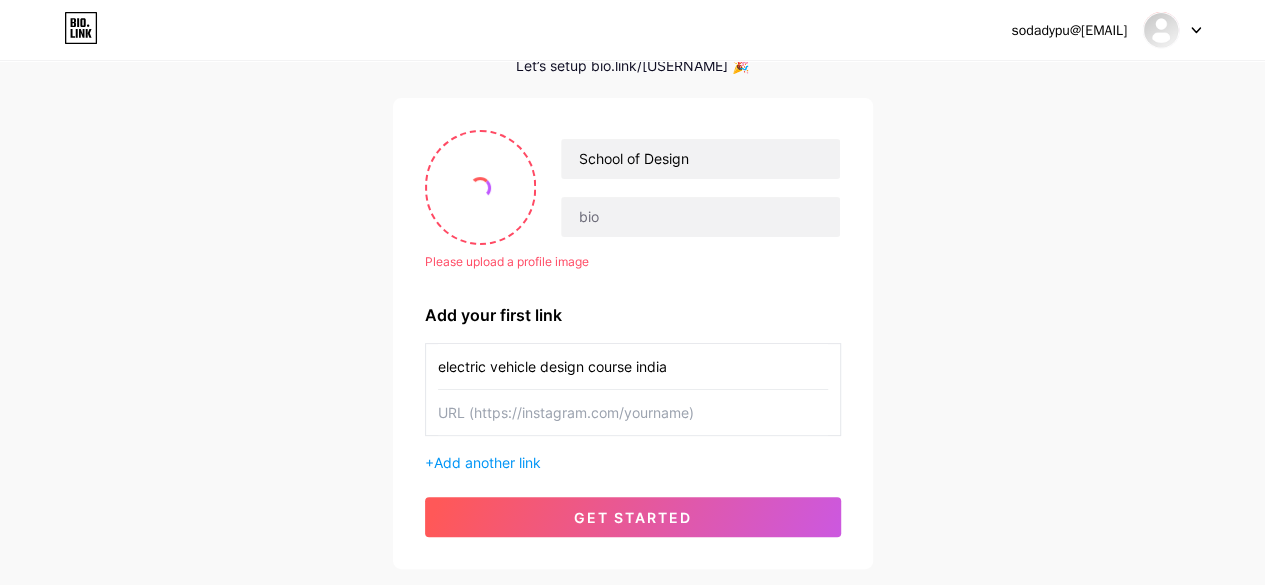 click at bounding box center [633, 366] 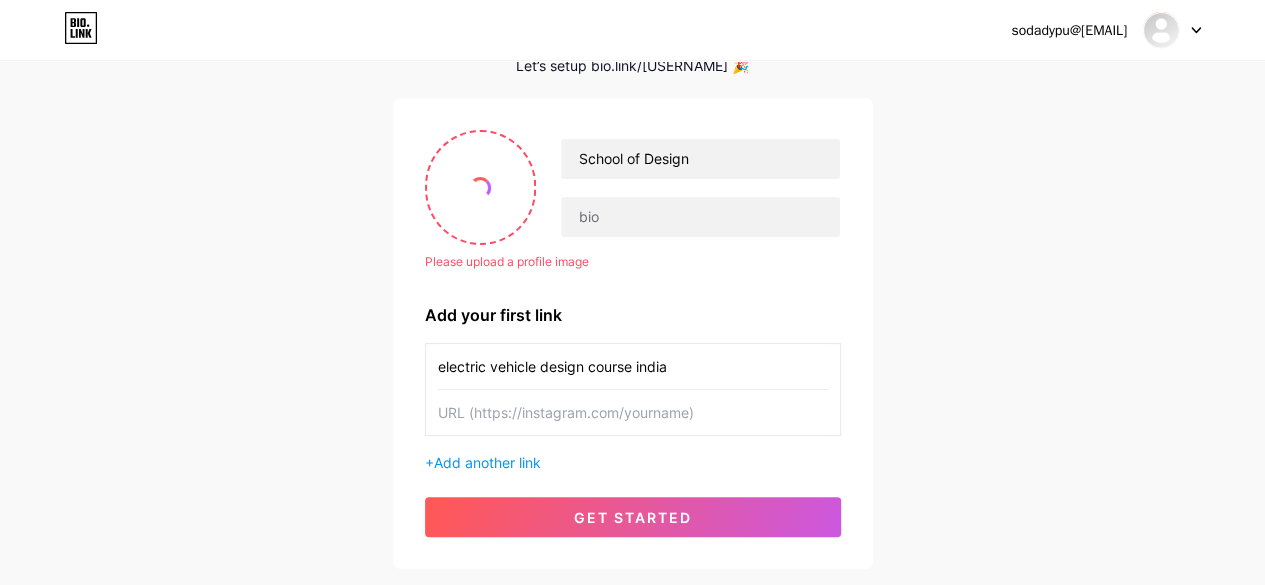 paste on "https://www.example.com/What-is-the-Best-Electric-Vehicle-Course-in-India" 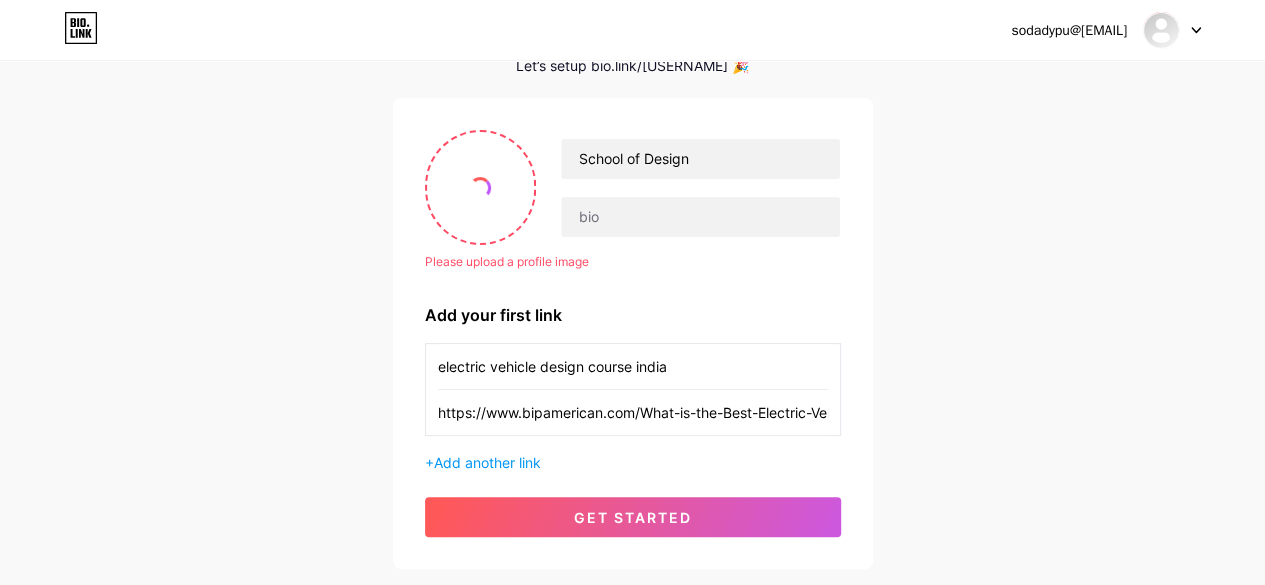 scroll, scrollTop: 0, scrollLeft: 147, axis: horizontal 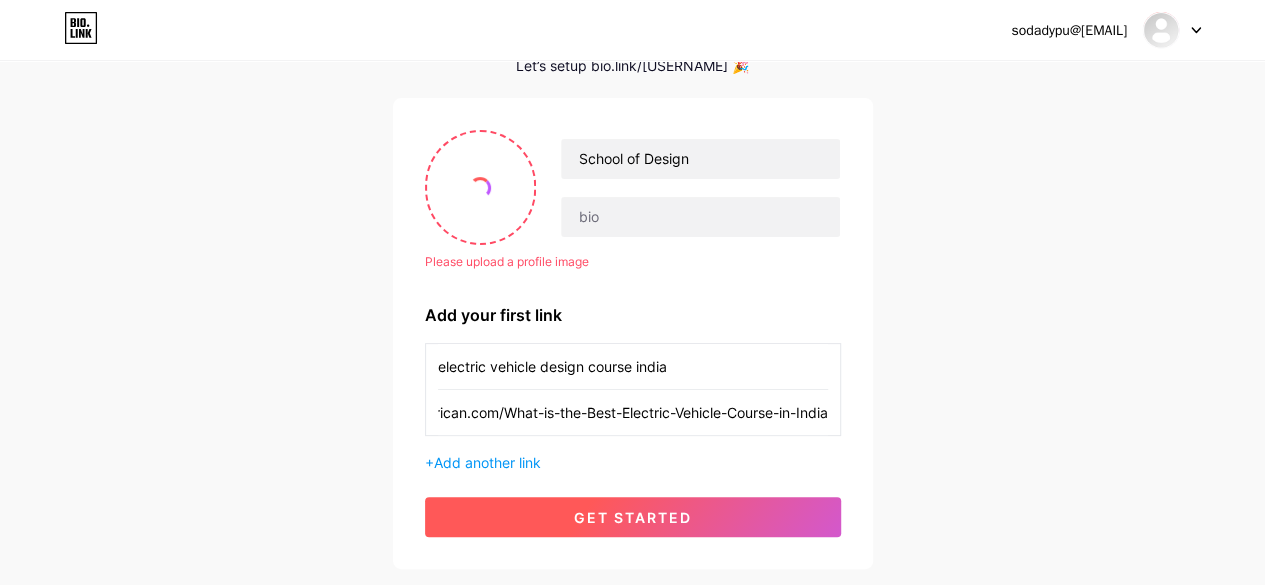 type on "https://www.example.com/What-is-the-Best-Electric-Vehicle-Course-in-India" 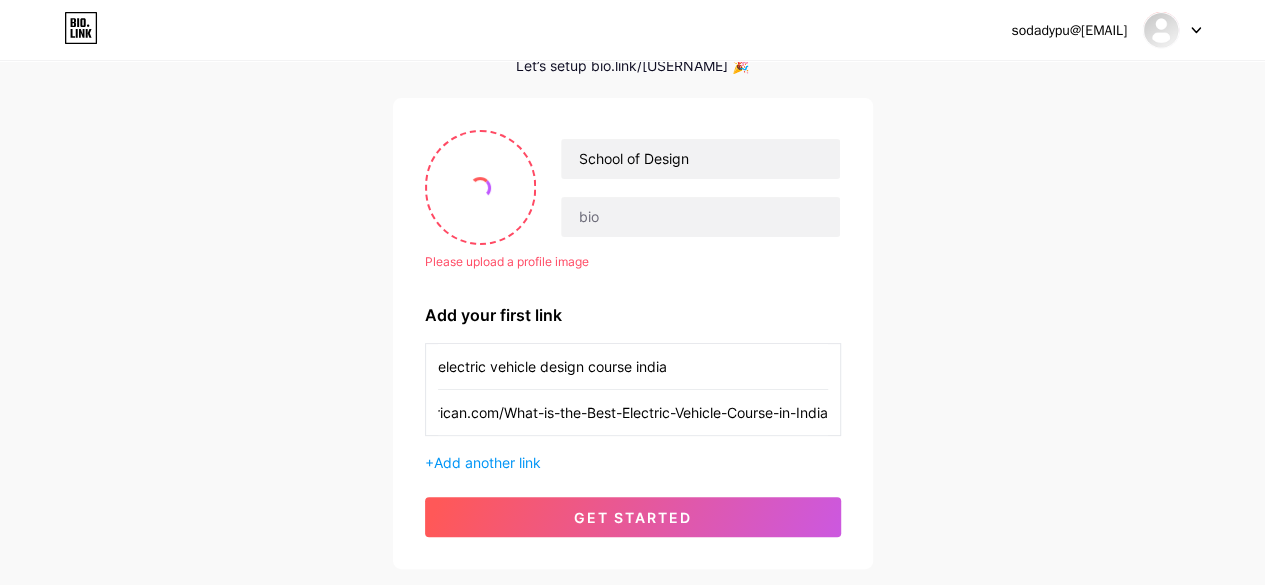 scroll, scrollTop: 0, scrollLeft: 0, axis: both 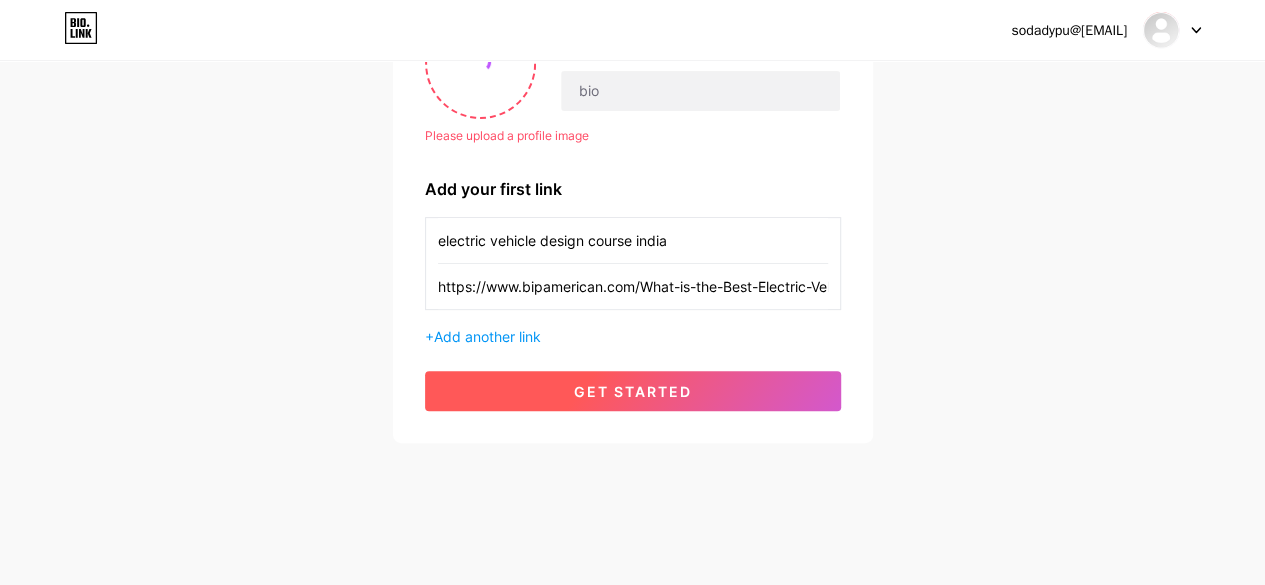 click on "get started" at bounding box center [633, 391] 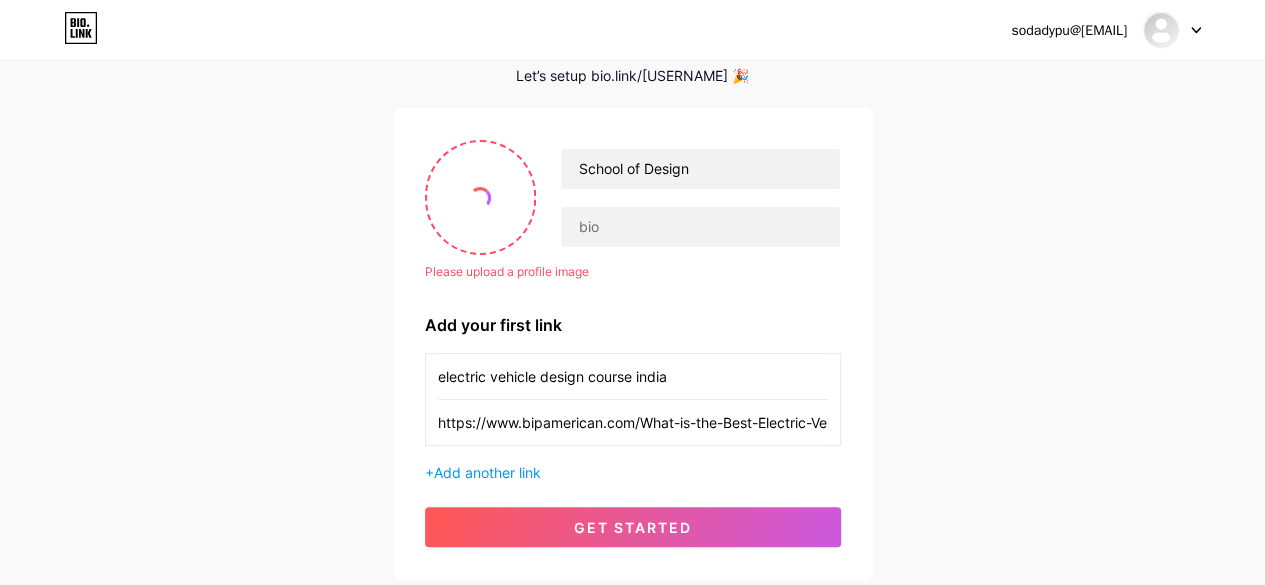 scroll, scrollTop: 0, scrollLeft: 0, axis: both 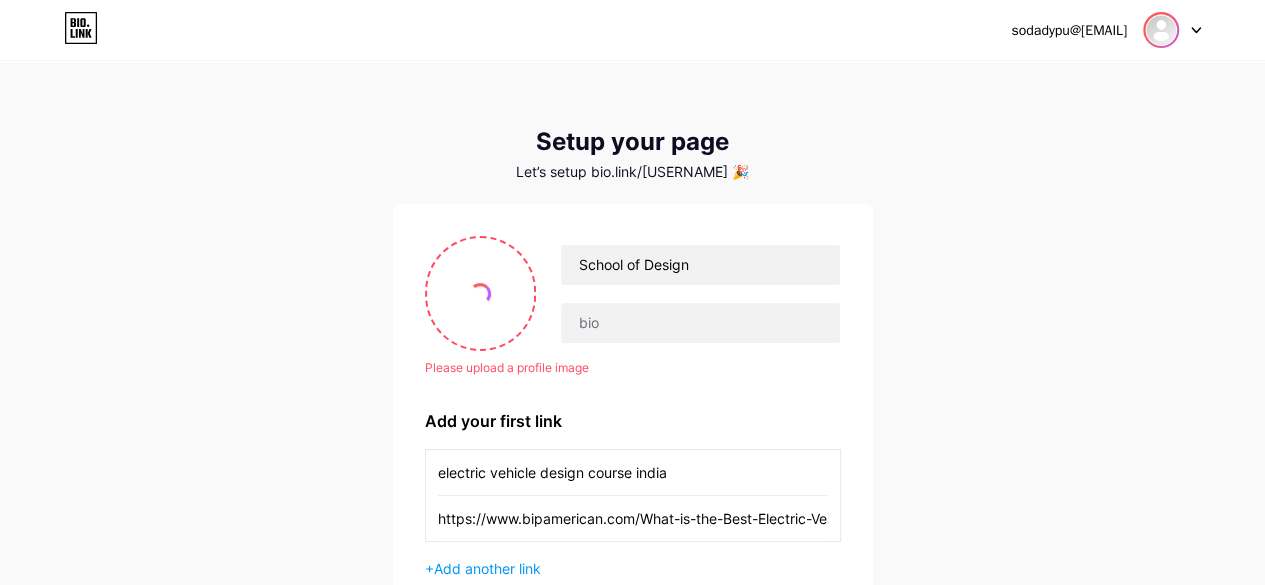 click at bounding box center [1161, 30] 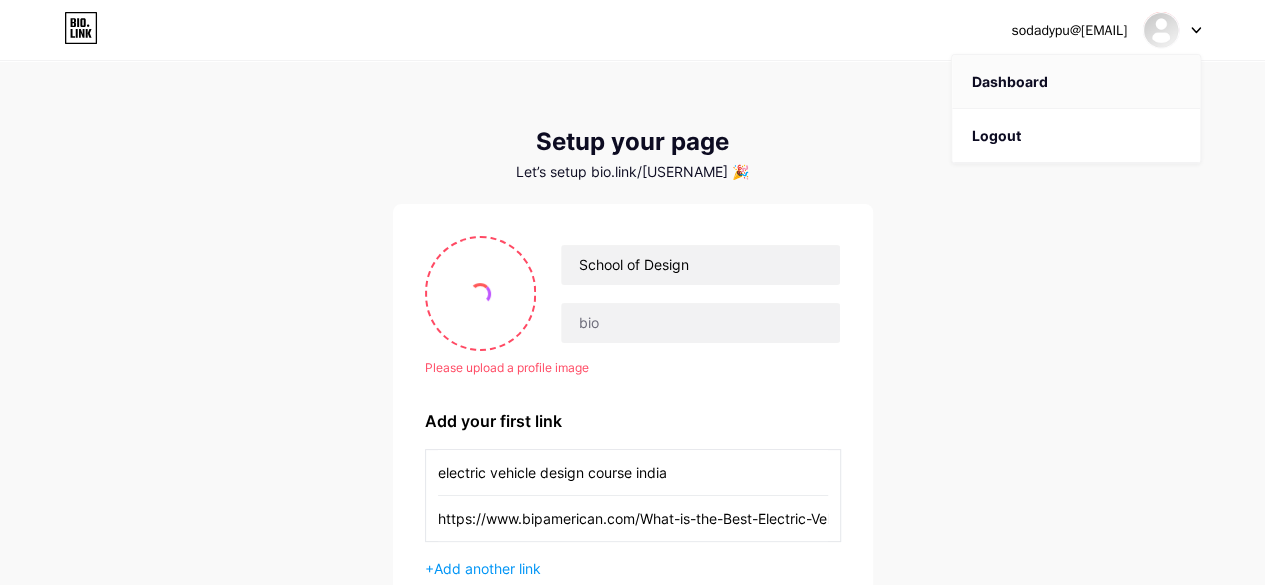 click on "Dashboard" at bounding box center (1076, 82) 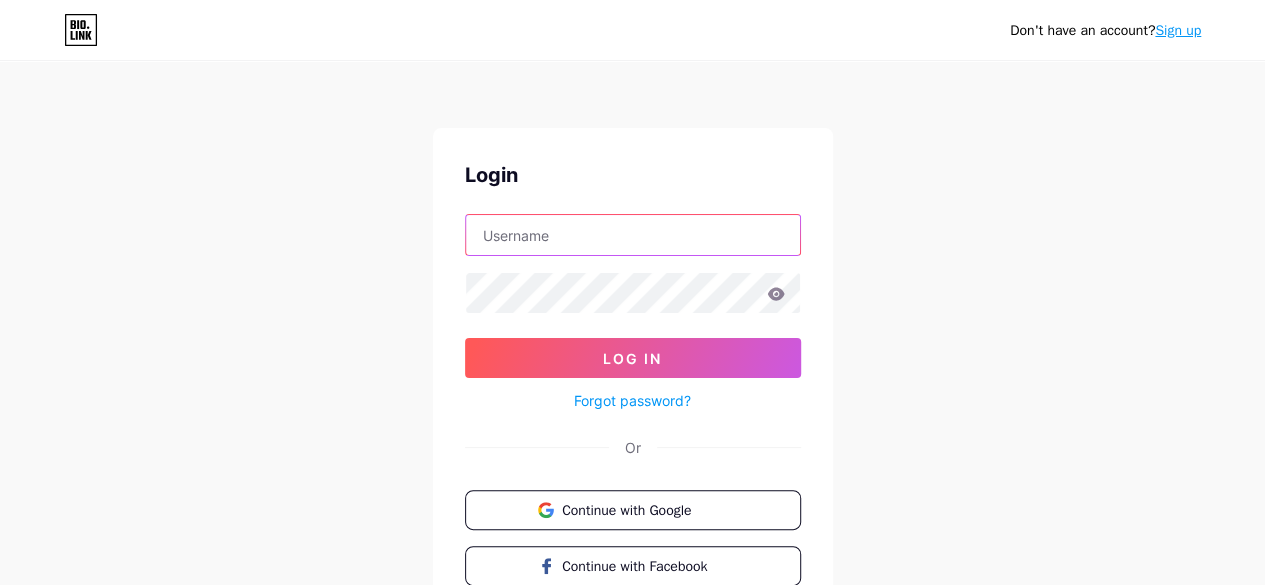 click at bounding box center [633, 235] 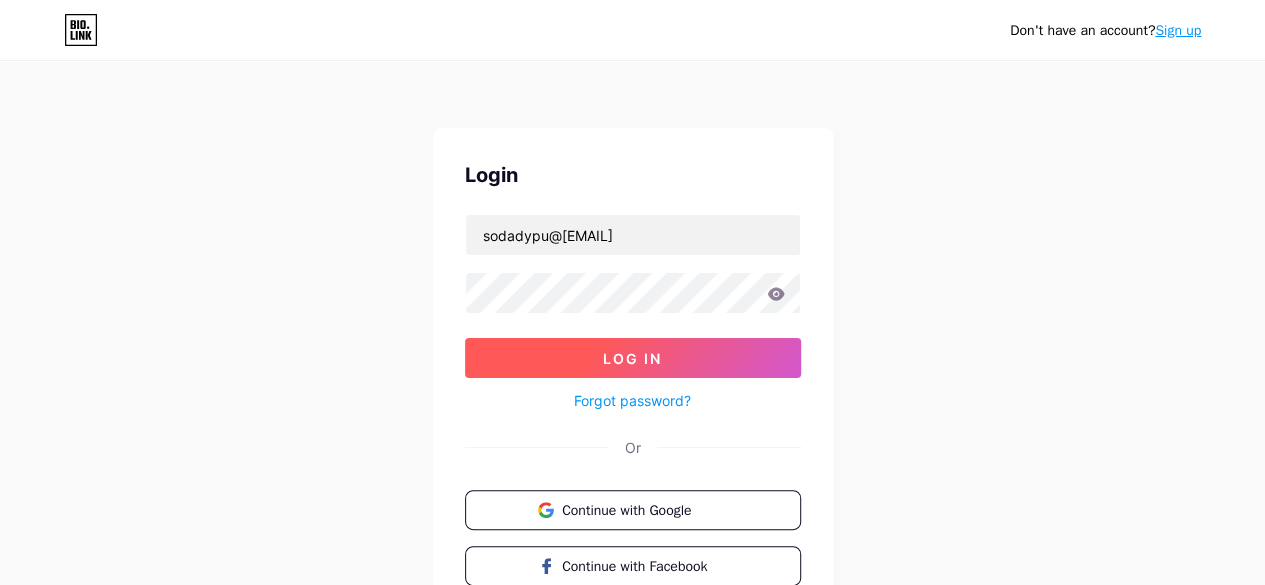click on "Log In" at bounding box center [633, 358] 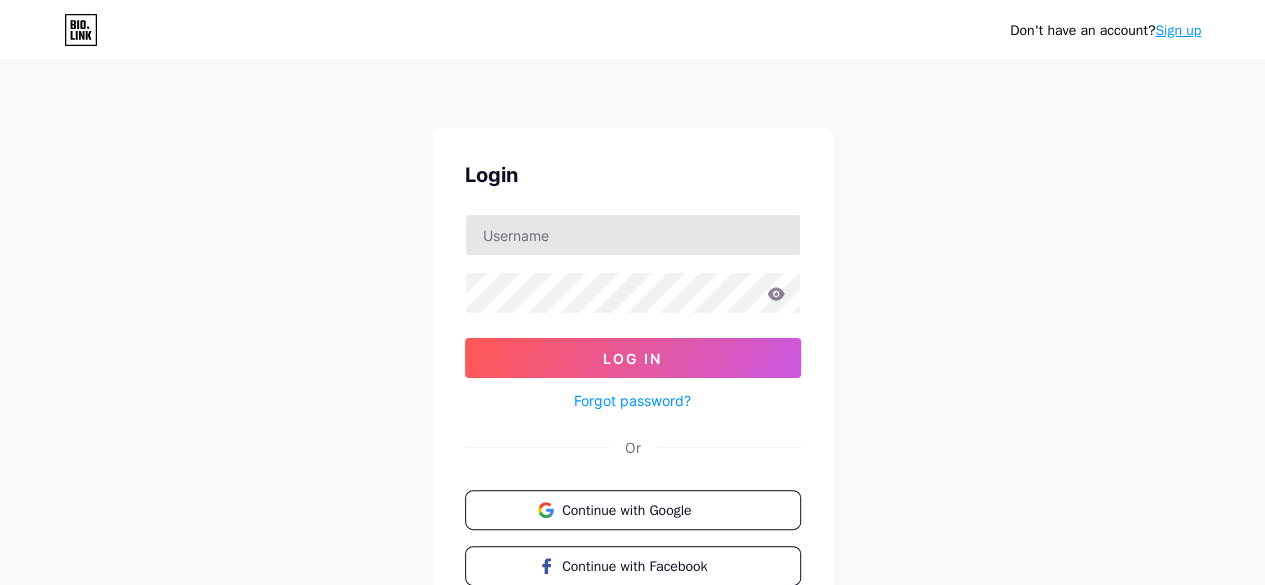 scroll, scrollTop: 100, scrollLeft: 0, axis: vertical 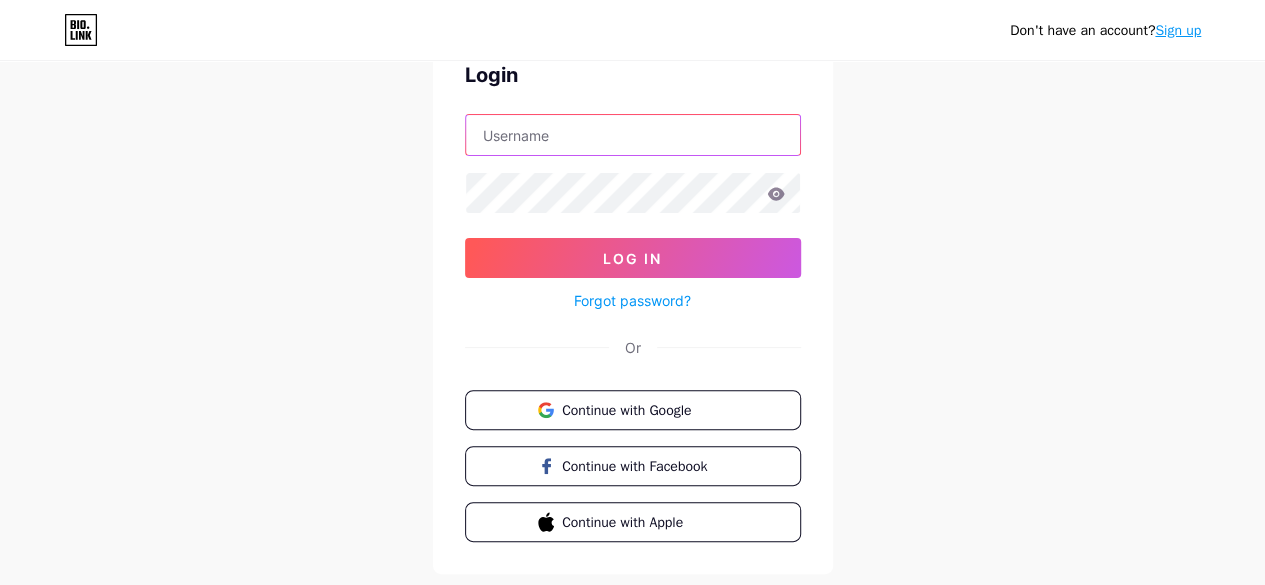 click at bounding box center [633, 135] 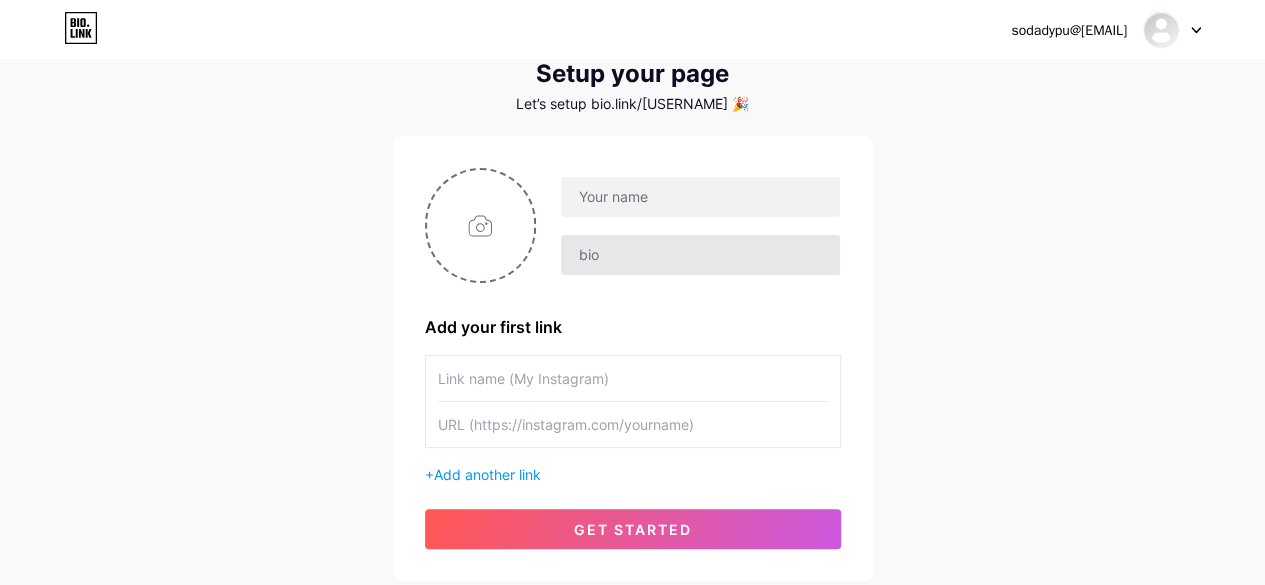 scroll, scrollTop: 100, scrollLeft: 0, axis: vertical 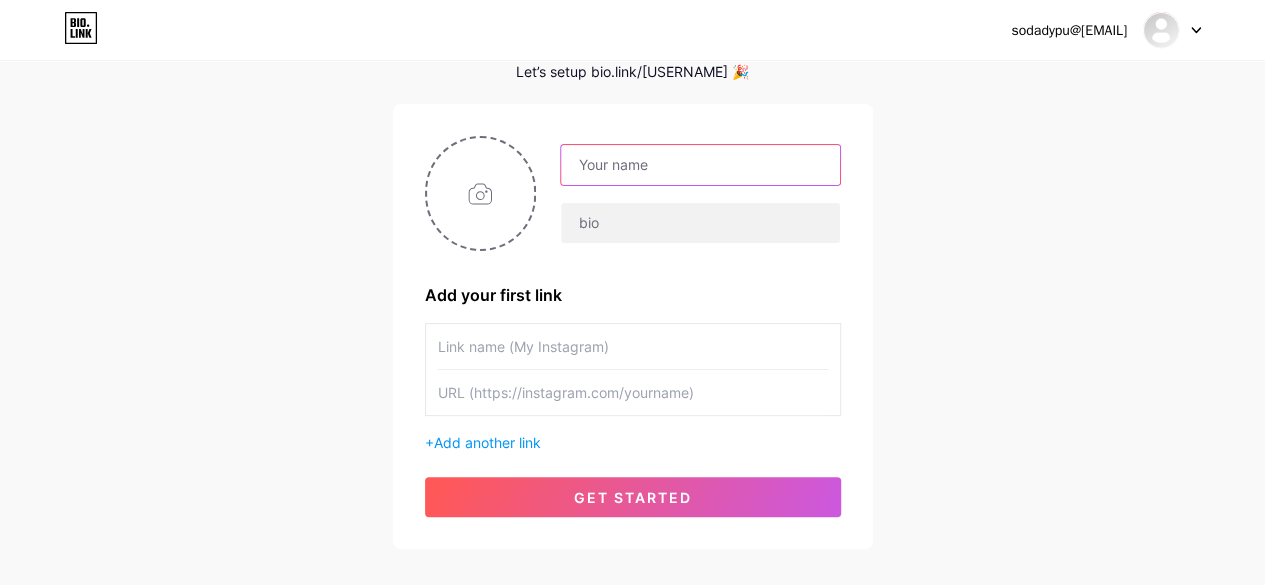 click at bounding box center (700, 165) 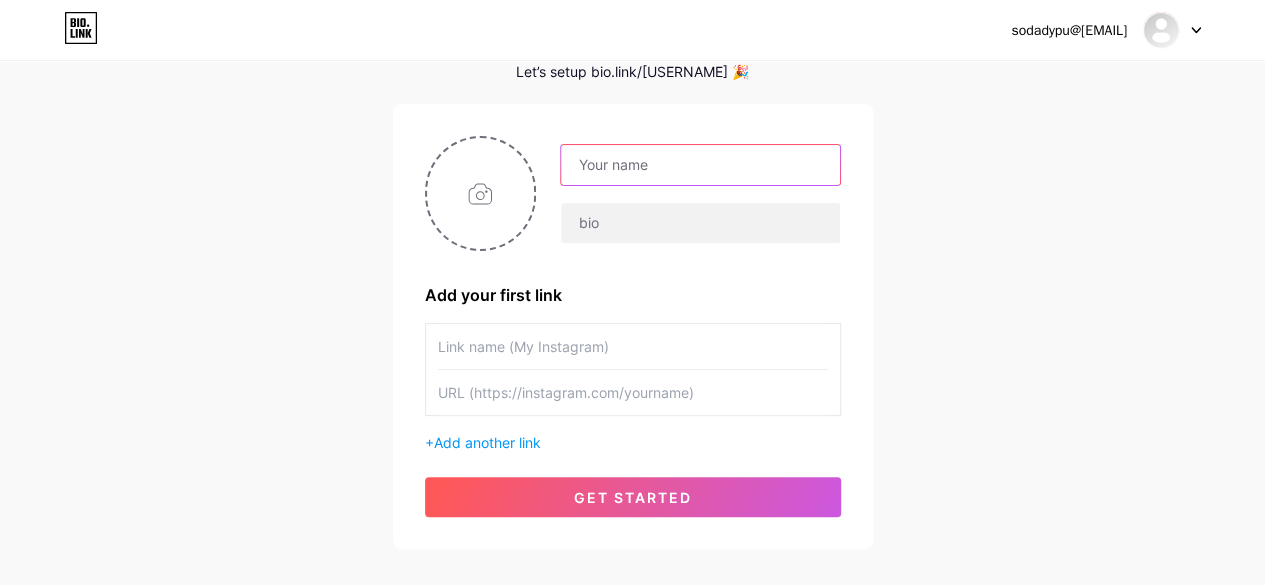 type on "School of Design" 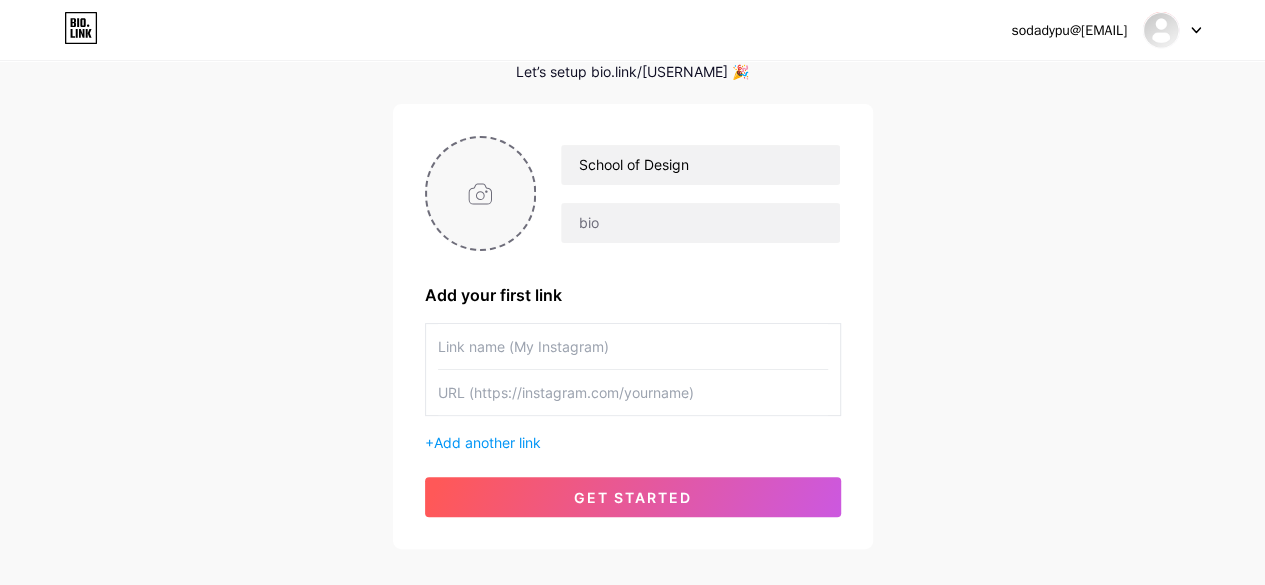 click at bounding box center (481, 193) 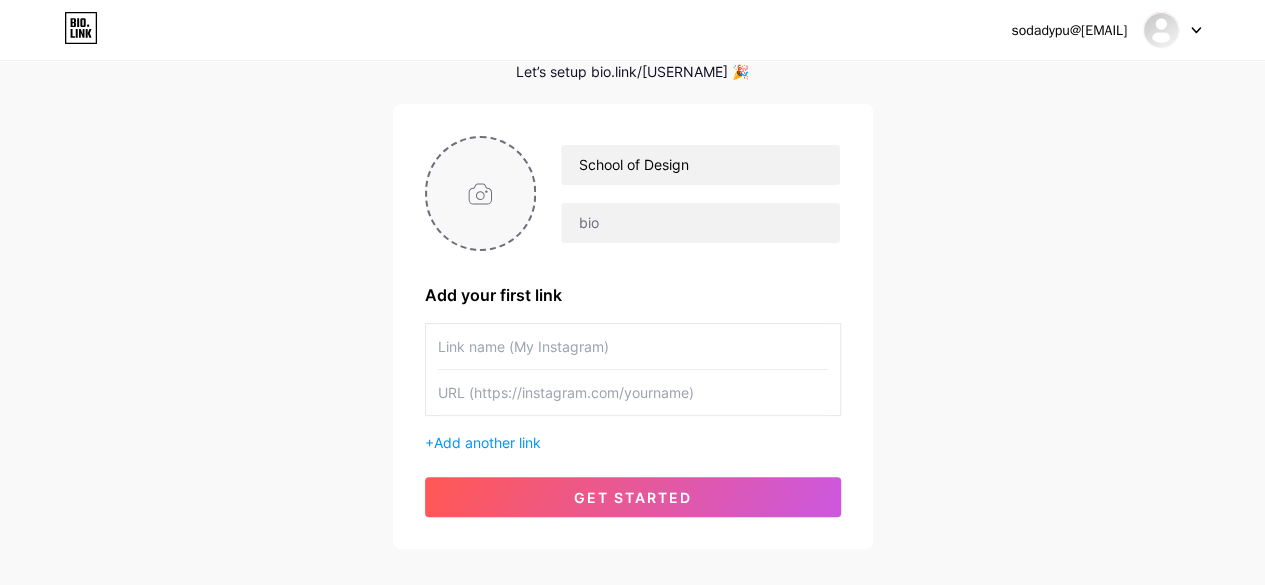 type on "C:\fakepath\SOD-Logo.png" 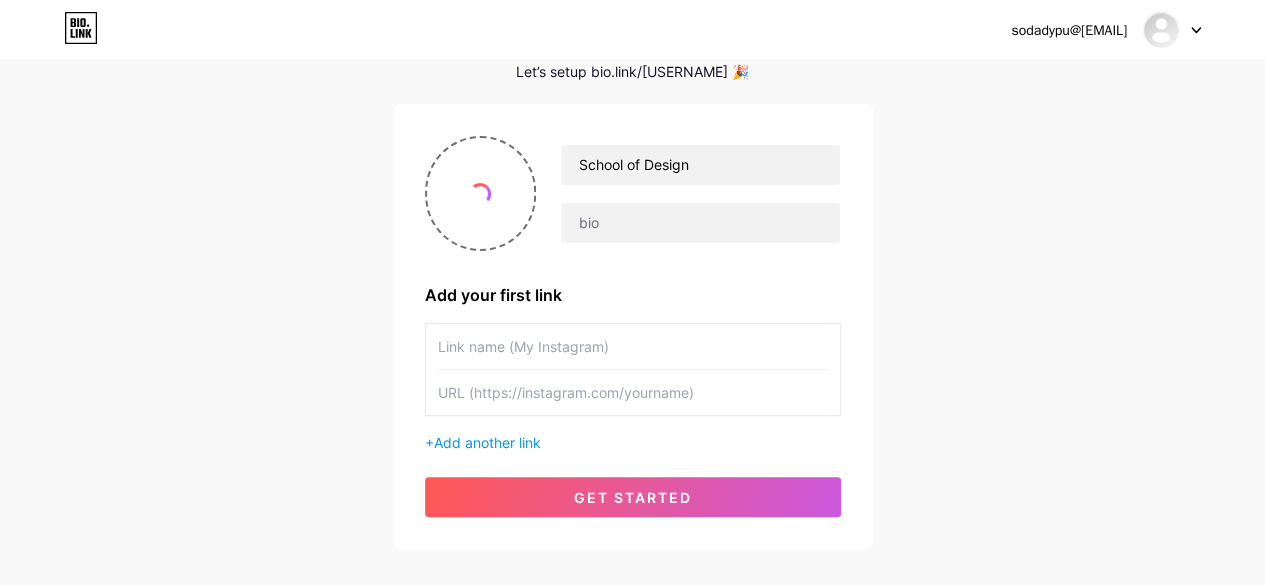 click at bounding box center [633, 346] 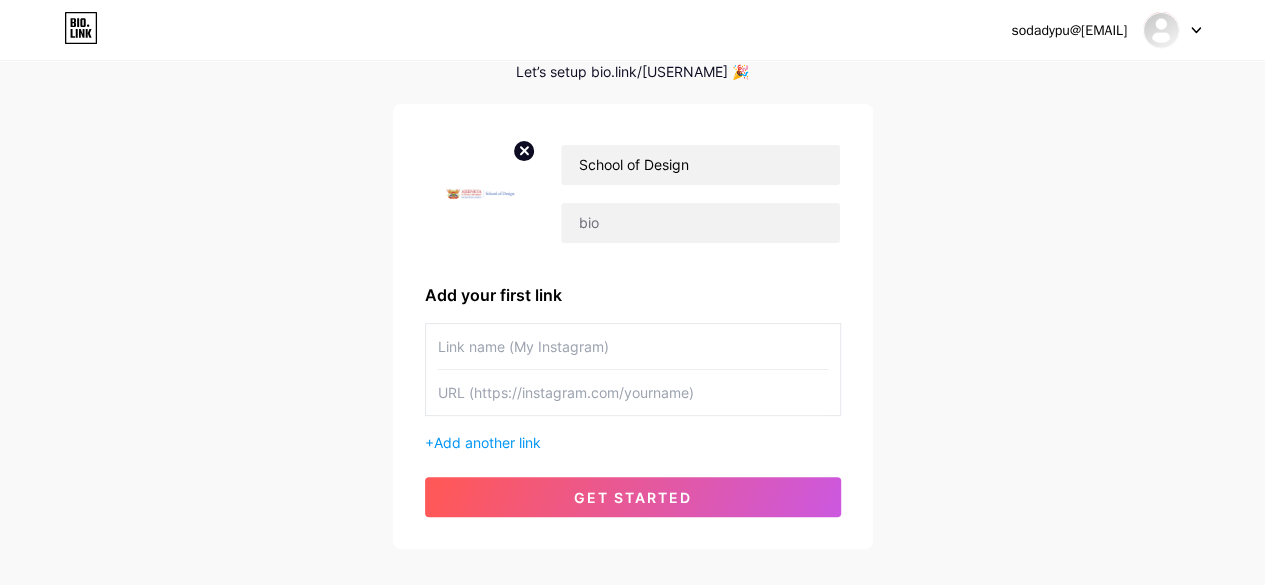 click at bounding box center [633, 346] 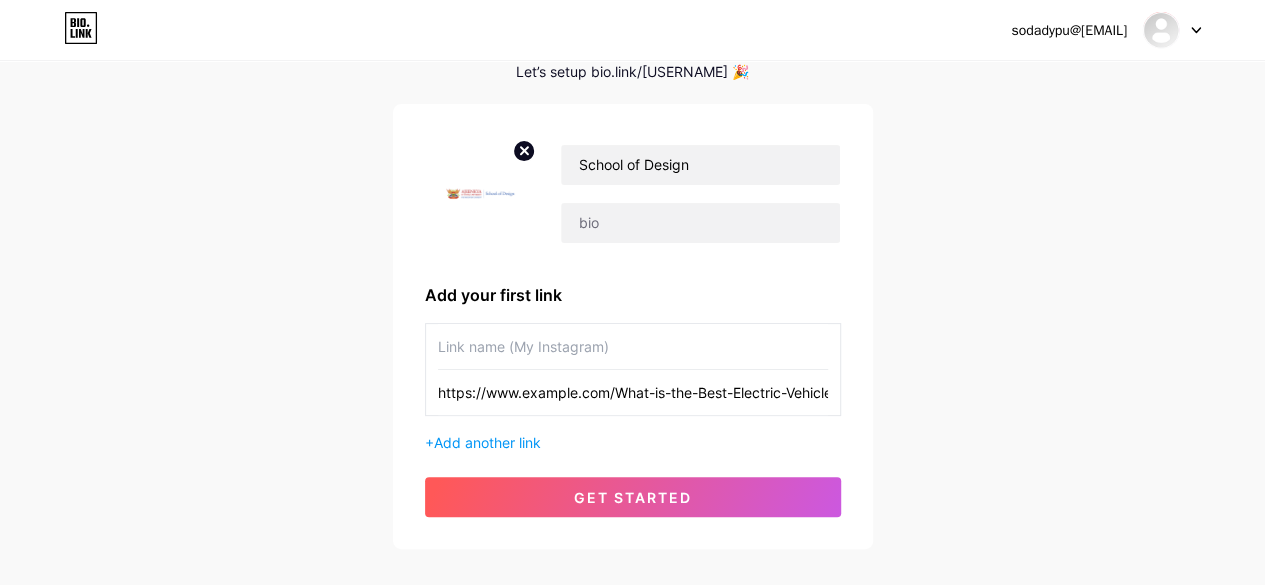 scroll, scrollTop: 0, scrollLeft: 147, axis: horizontal 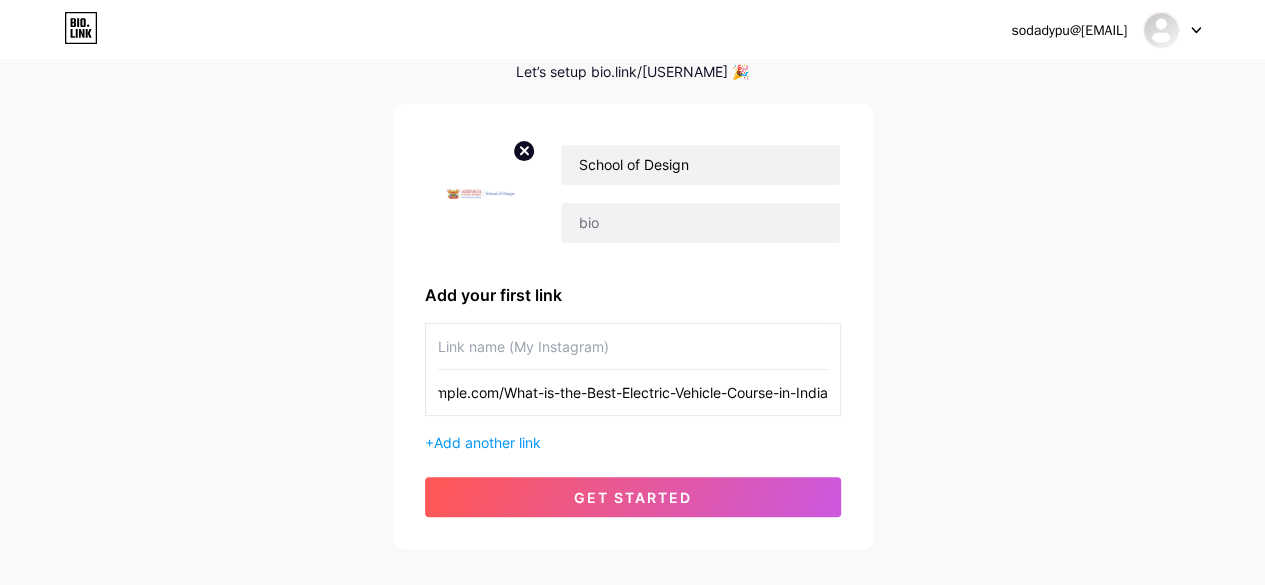 type on "https://www.example.com/What-is-the-Best-Electric-Vehicle-Course-in-India" 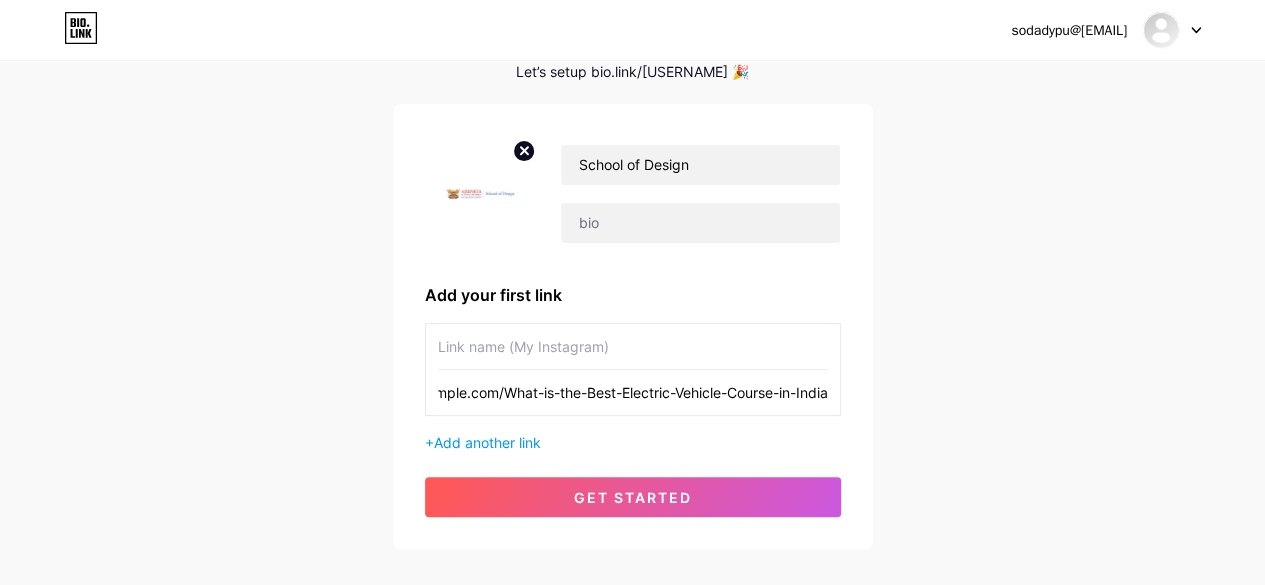 click at bounding box center (633, 346) 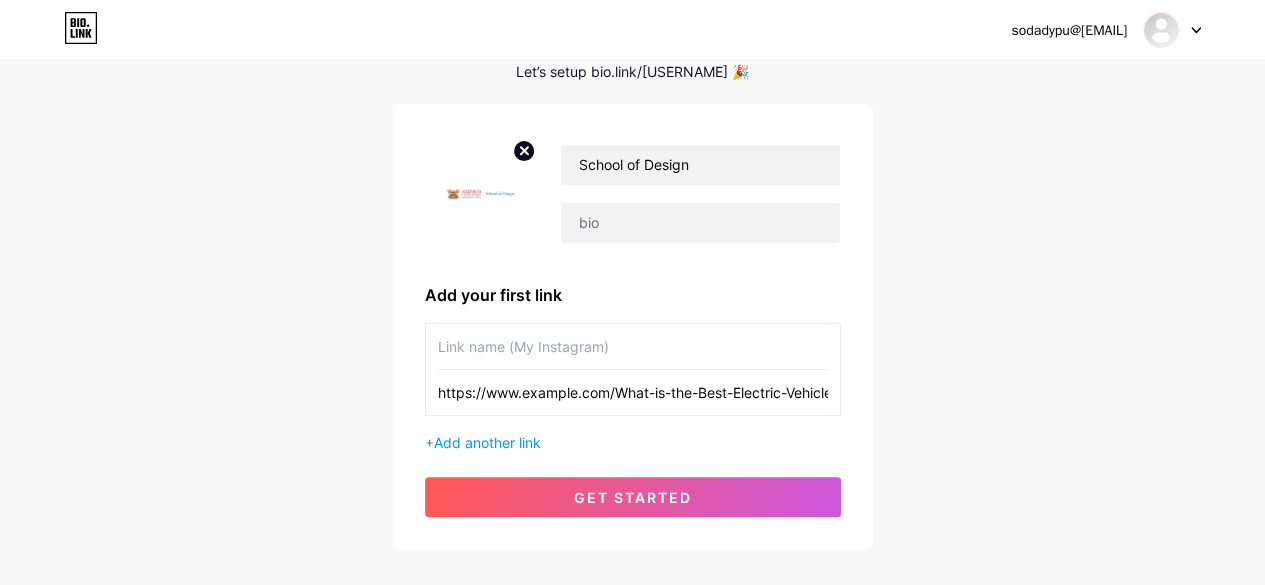 paste on "electric vehicle design course india" 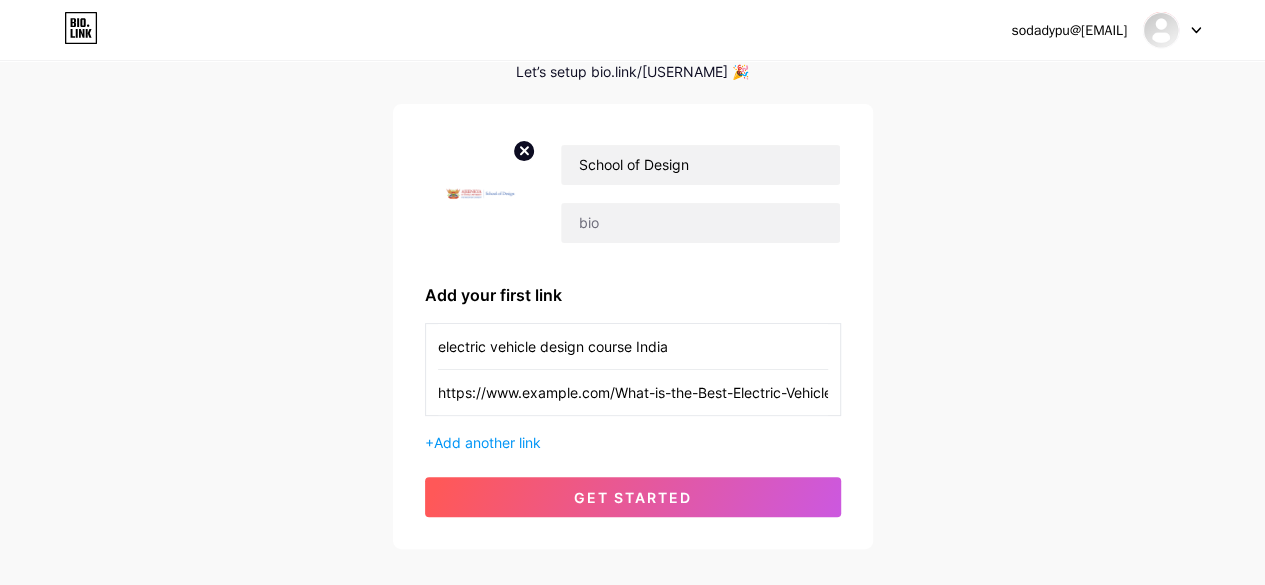 click on "electric vehicle design course India" at bounding box center [633, 346] 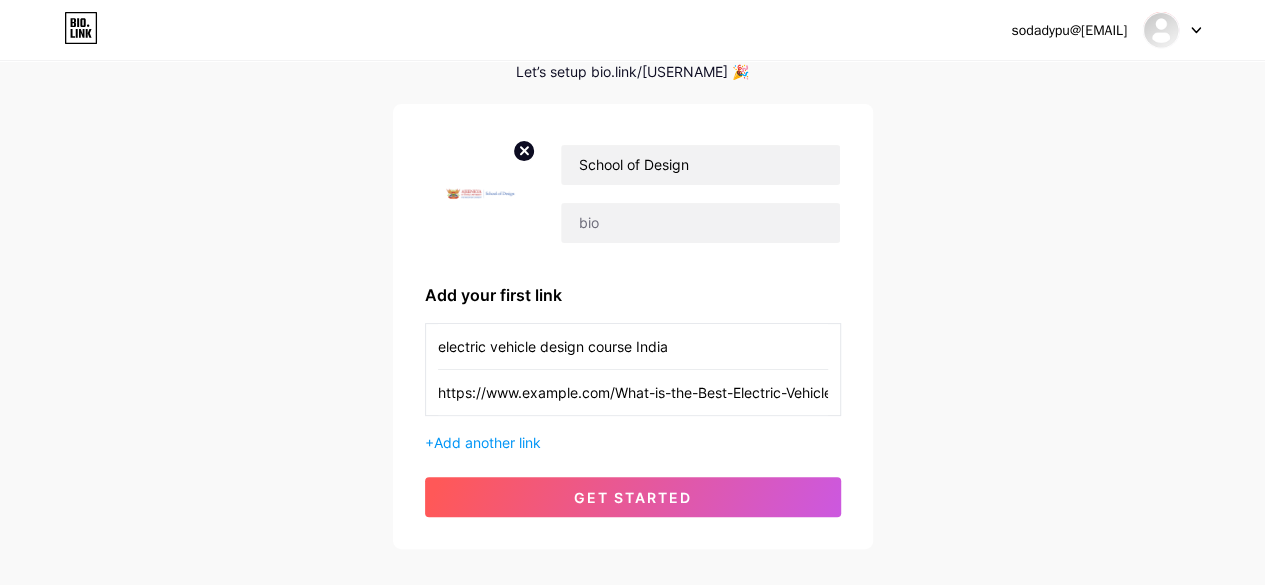 click on "electric vehicle design course India" at bounding box center (633, 346) 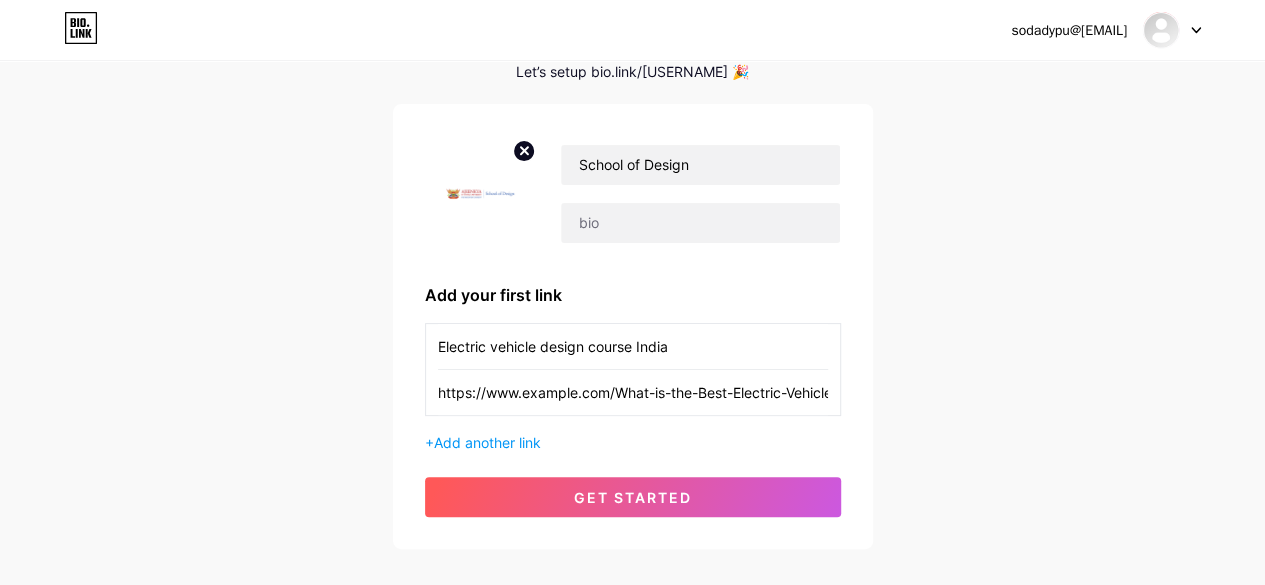 type on "Electric vehicle design course India" 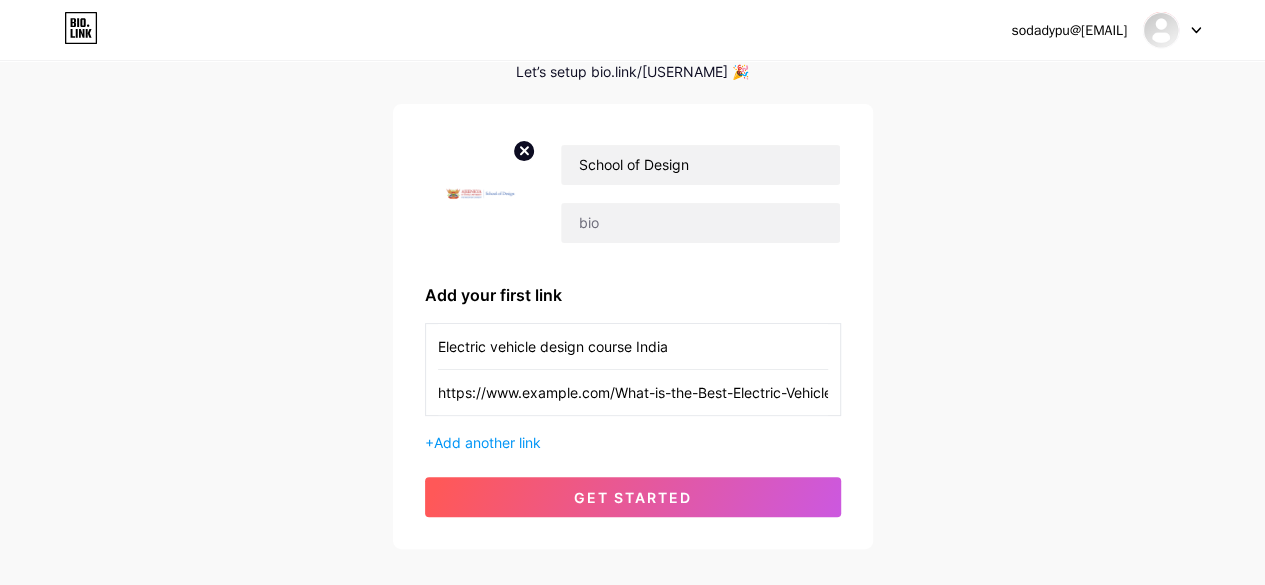 click on "School of Design Add your first link Electric vehicle design course [COUNTRY] https://www.example.com/What-is-the-Best-Electric-Vehicle-Course-in-India
Add another link get started" at bounding box center (633, 326) 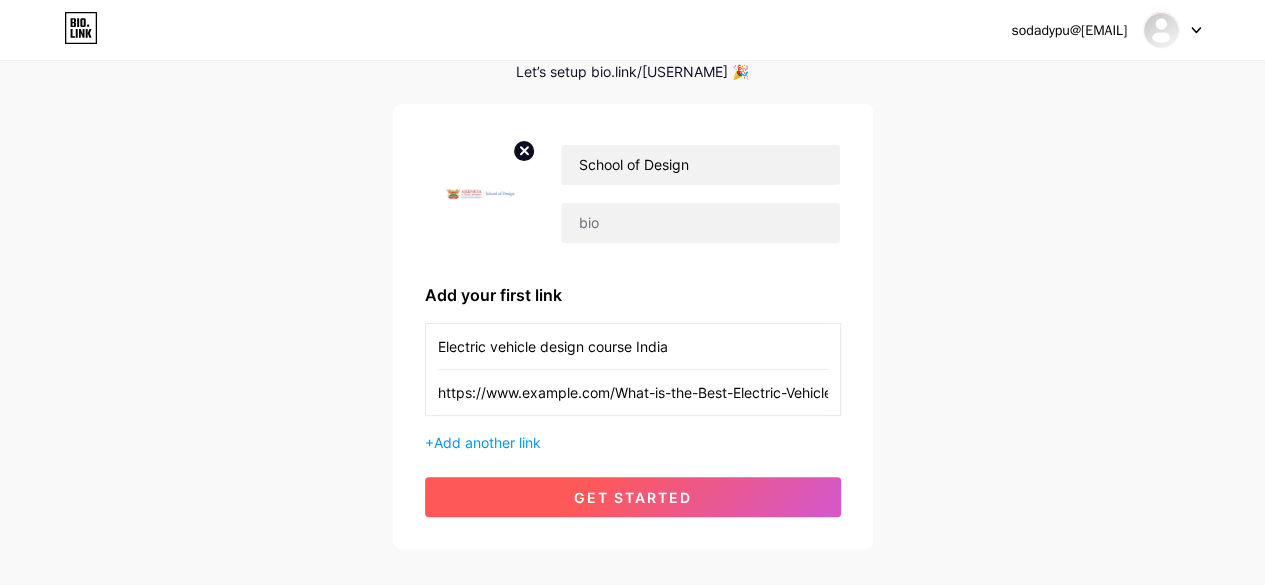 click on "get started" at bounding box center [633, 497] 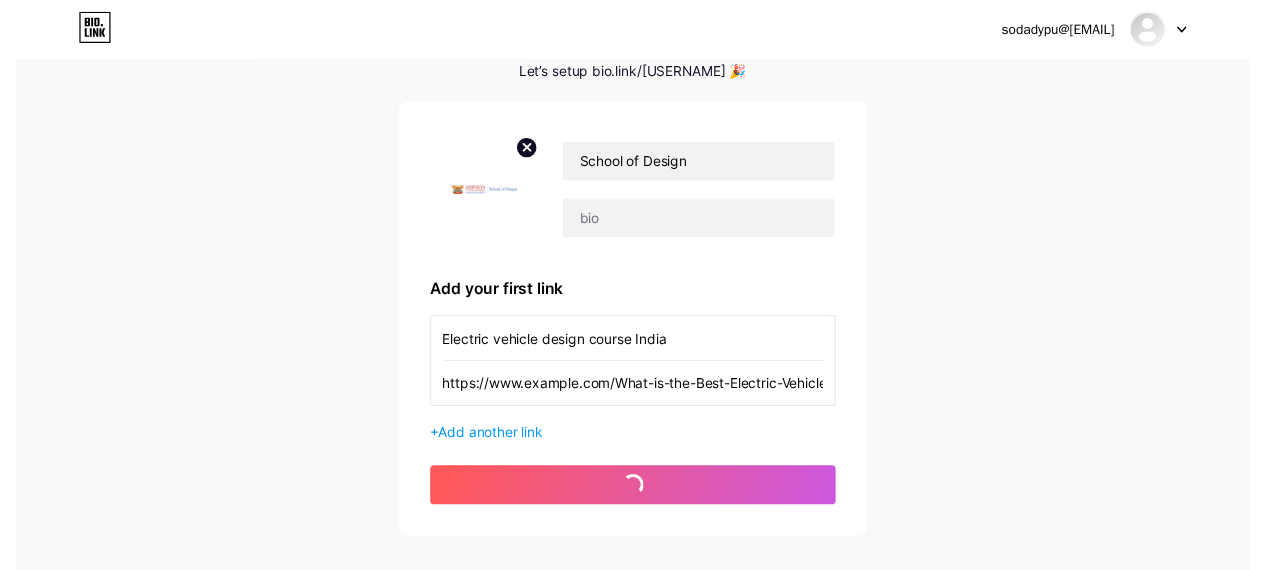 scroll, scrollTop: 0, scrollLeft: 0, axis: both 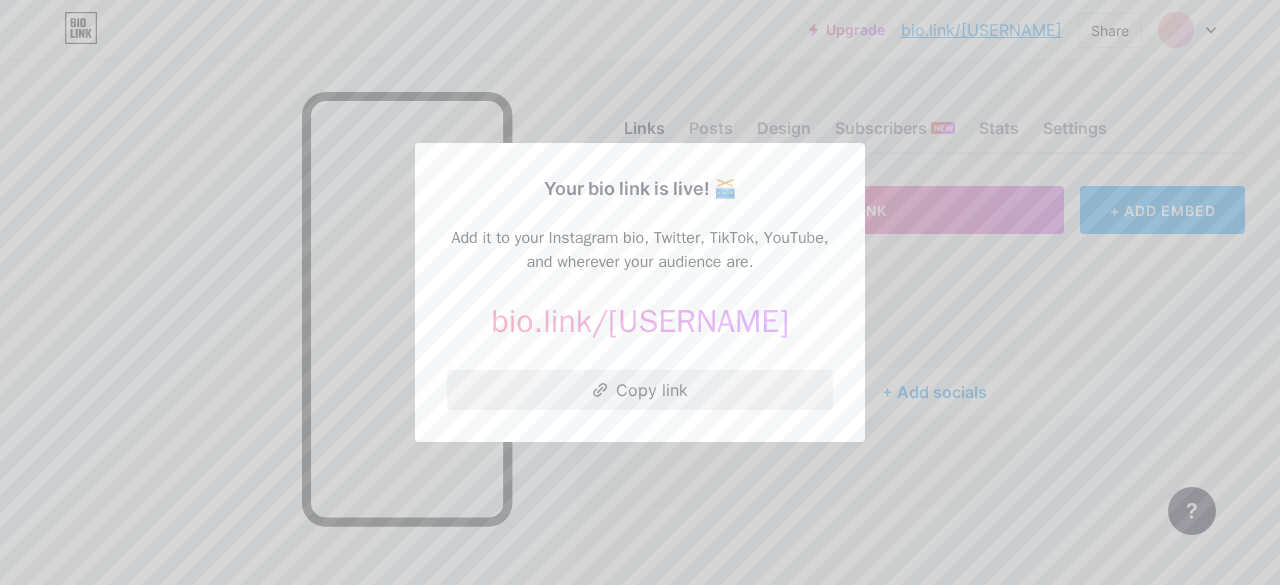 click on "Copy link" at bounding box center (640, 390) 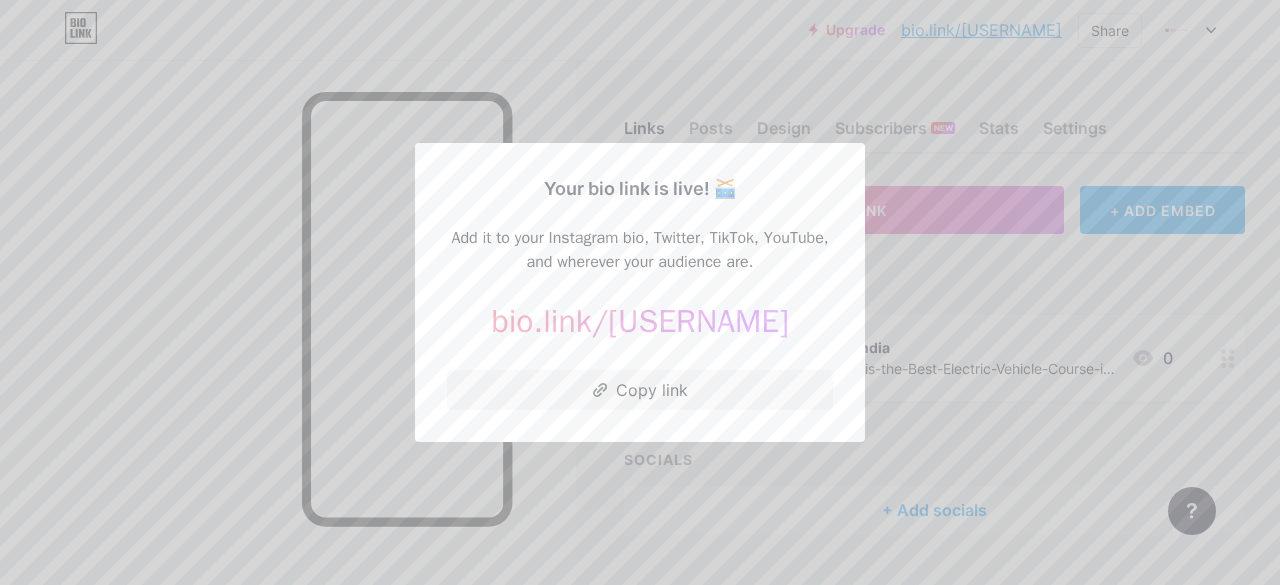click at bounding box center [640, 292] 